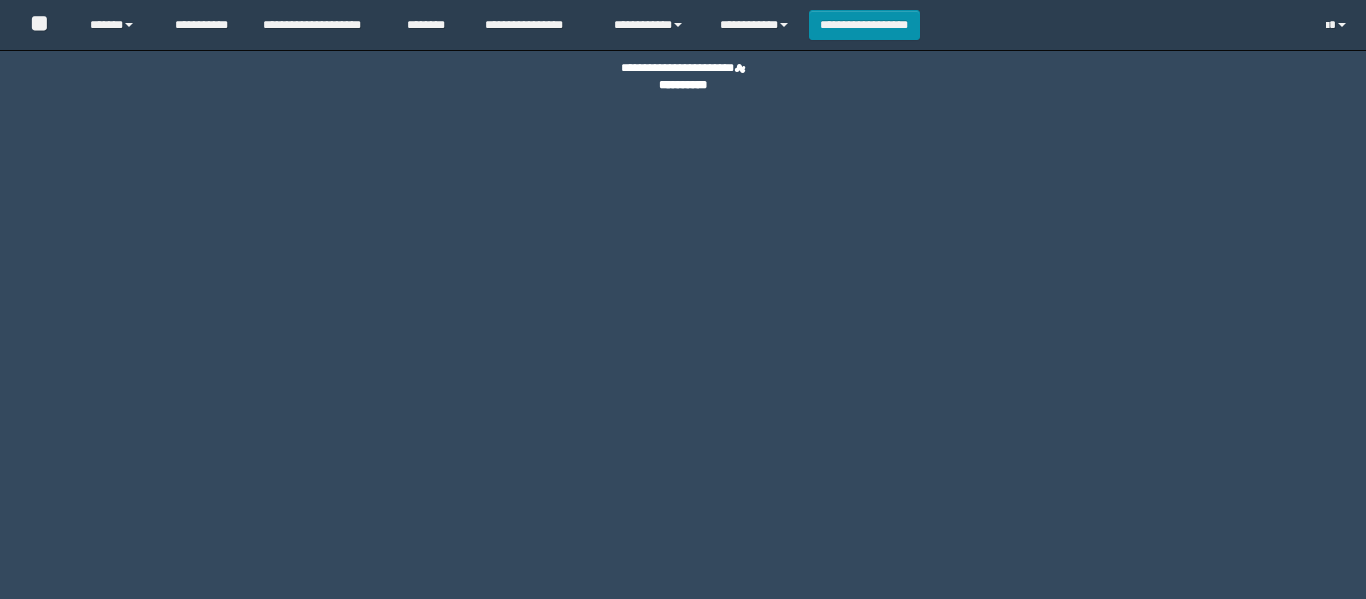 scroll, scrollTop: 0, scrollLeft: 0, axis: both 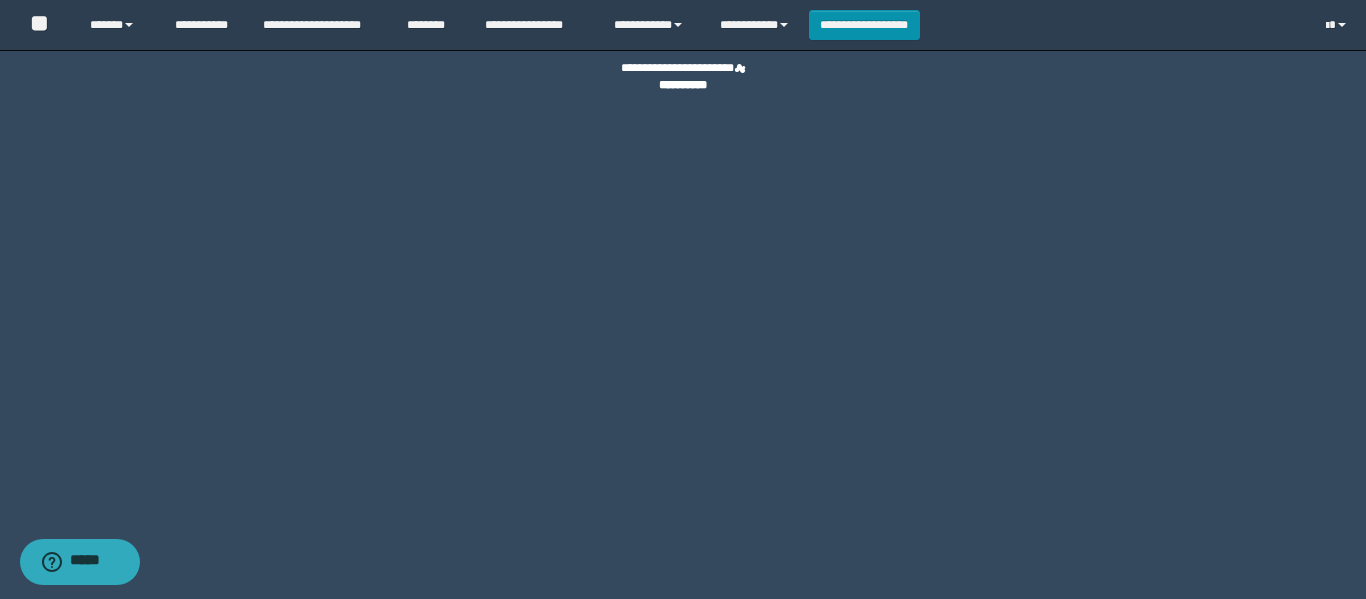 click on "**********" at bounding box center [683, 299] 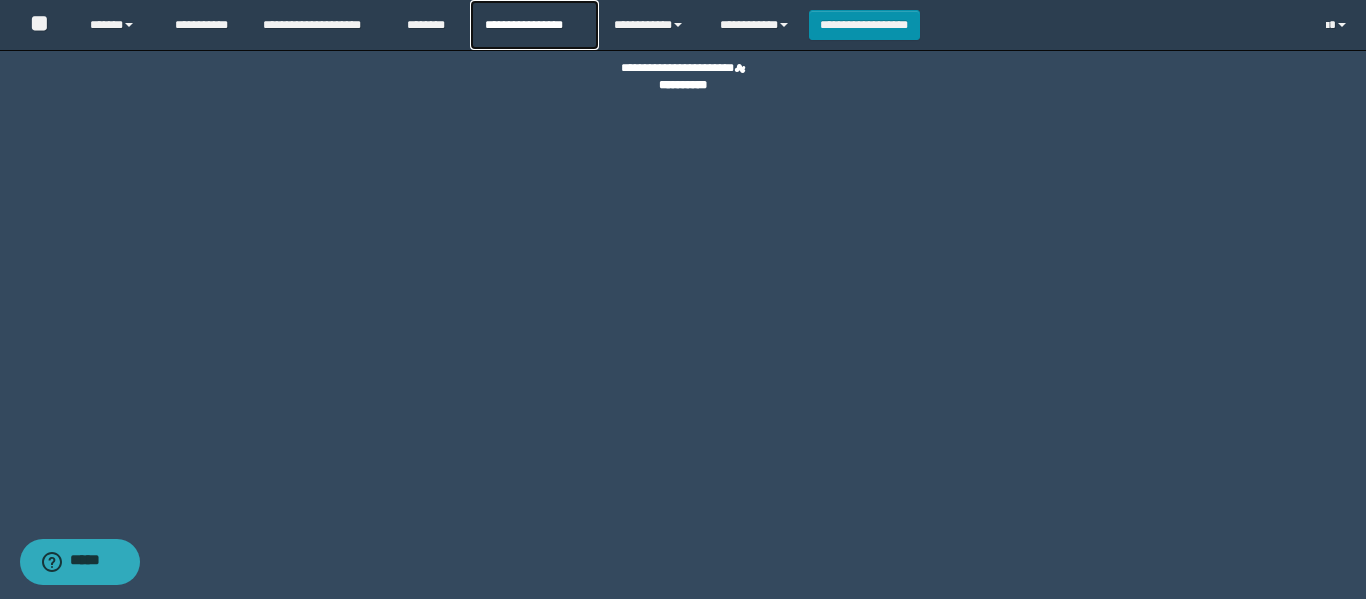 click on "**********" at bounding box center [534, 25] 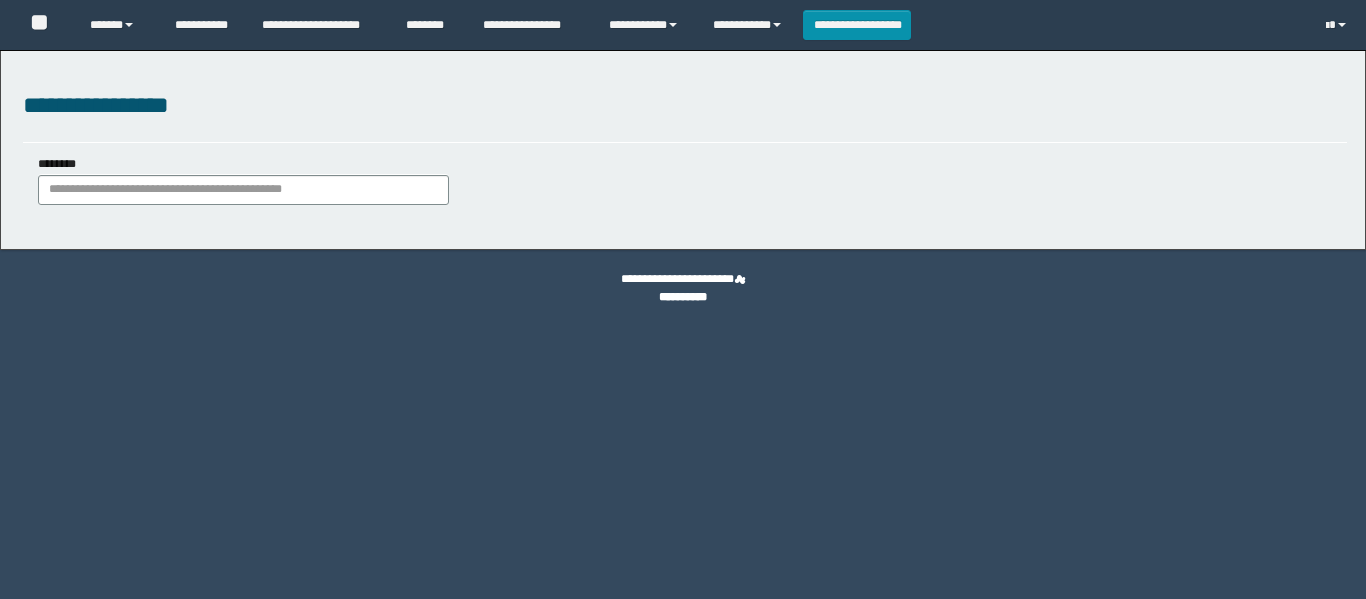 scroll, scrollTop: 0, scrollLeft: 0, axis: both 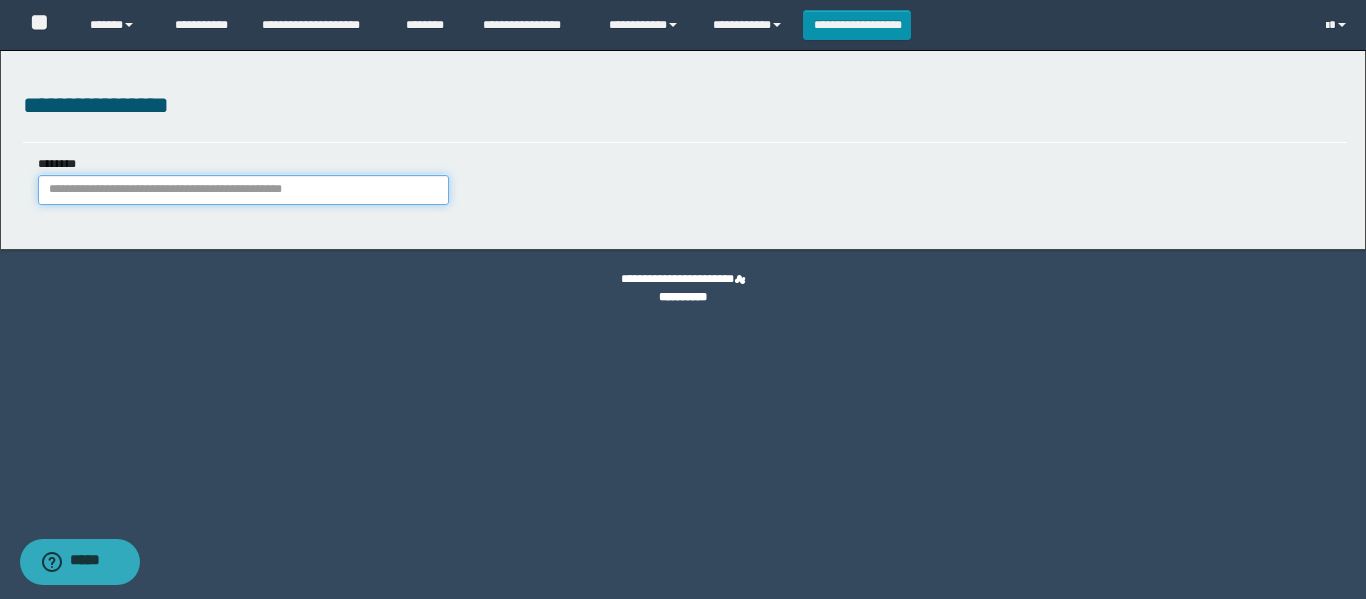 click on "********" at bounding box center (243, 190) 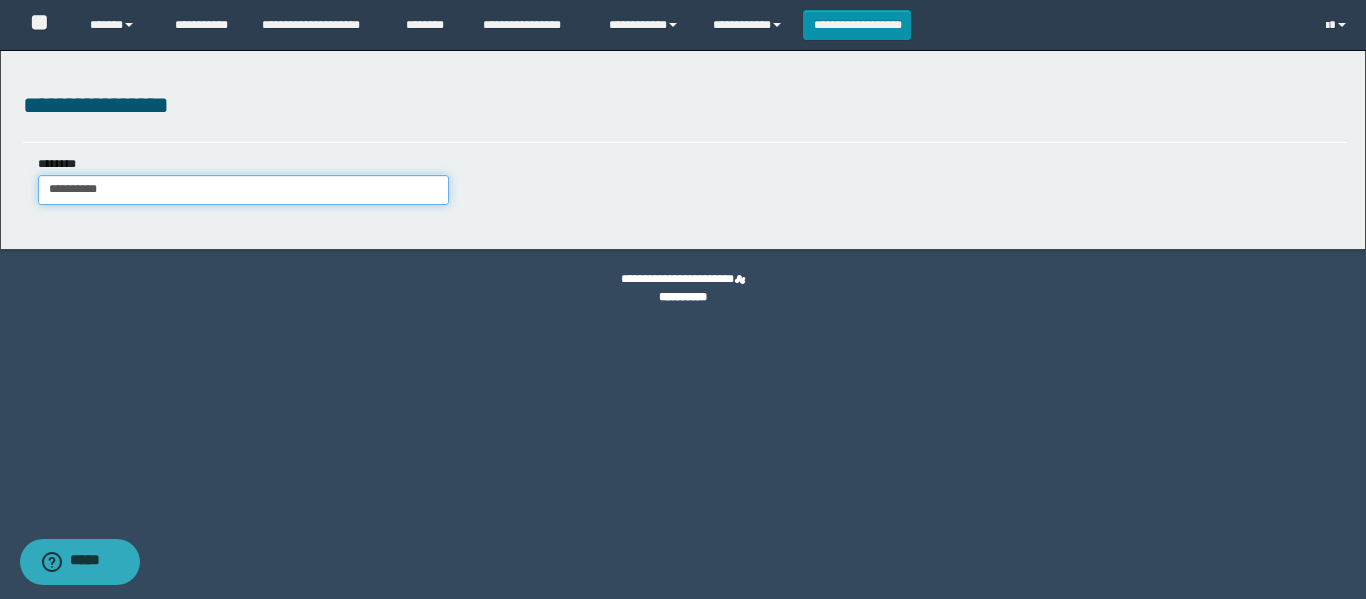 type on "**********" 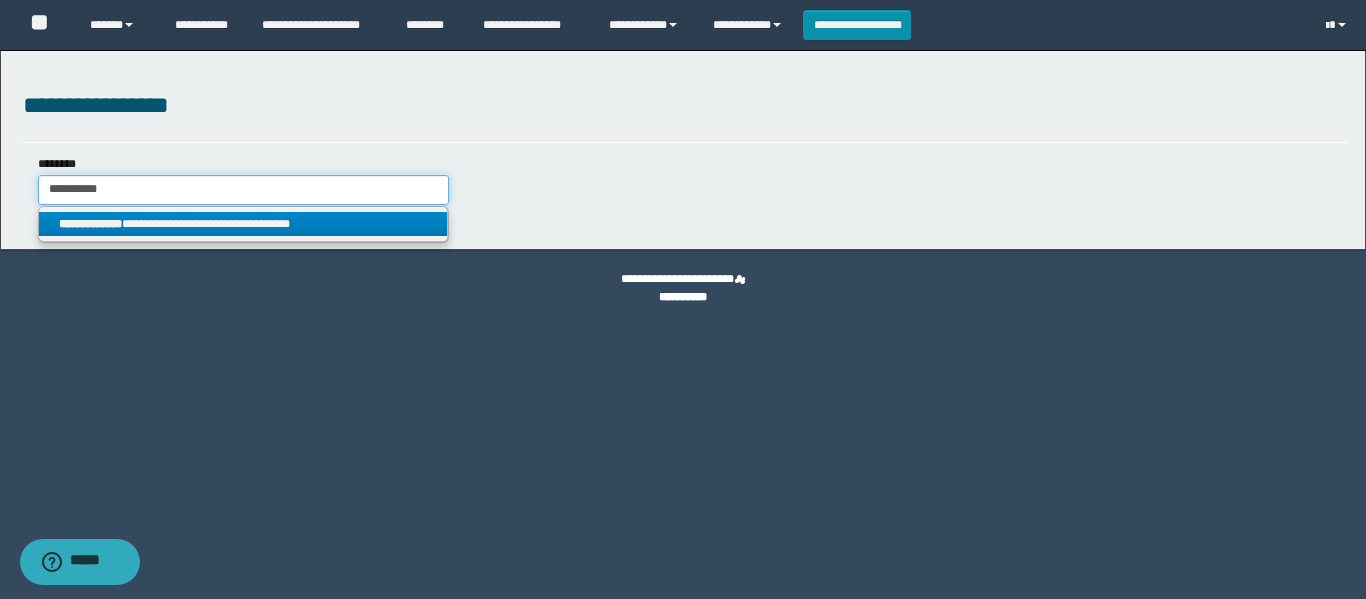 type on "**********" 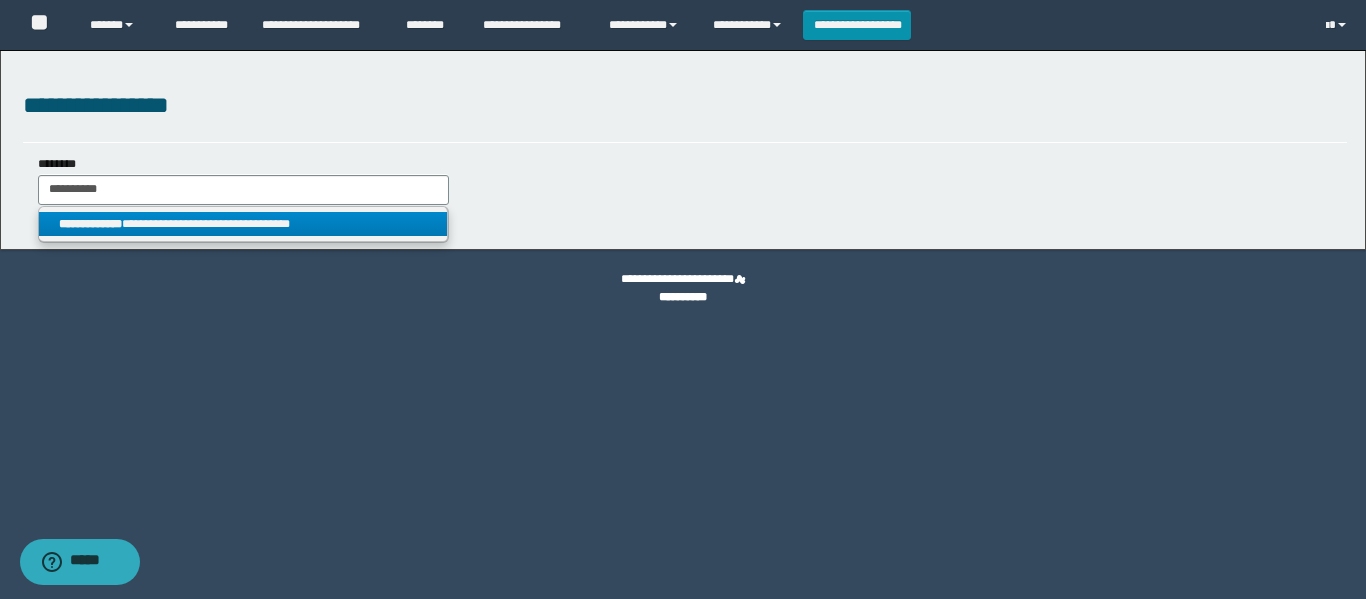click on "**********" at bounding box center (243, 224) 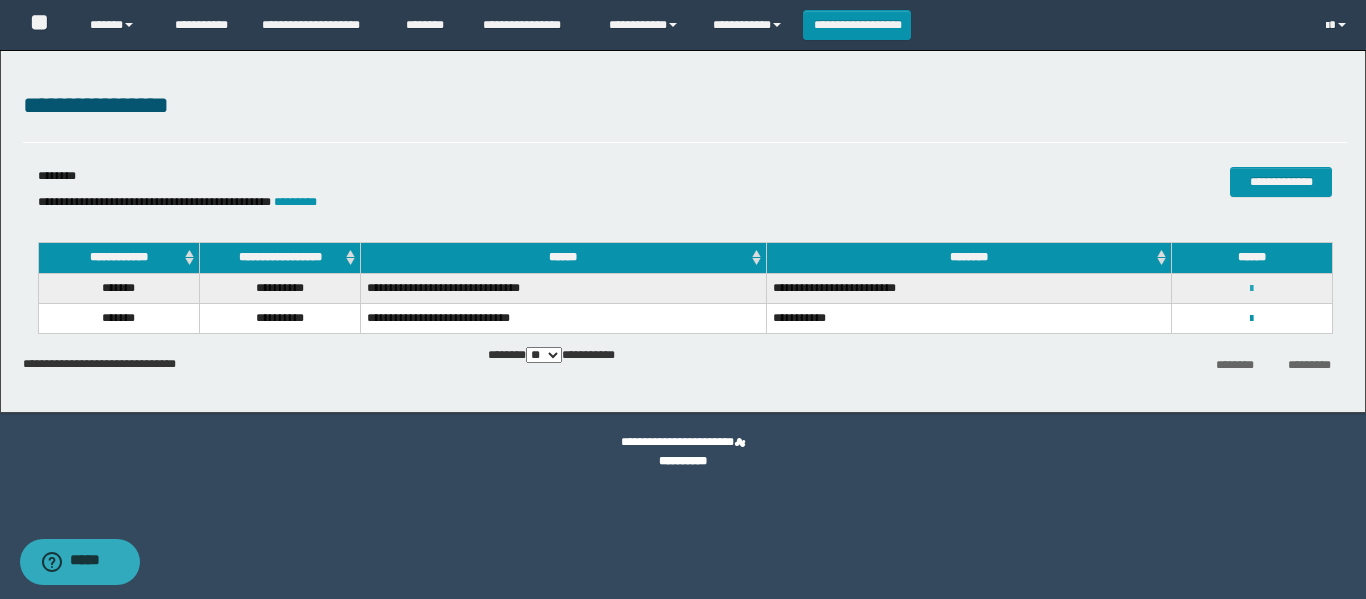 click at bounding box center [1251, 289] 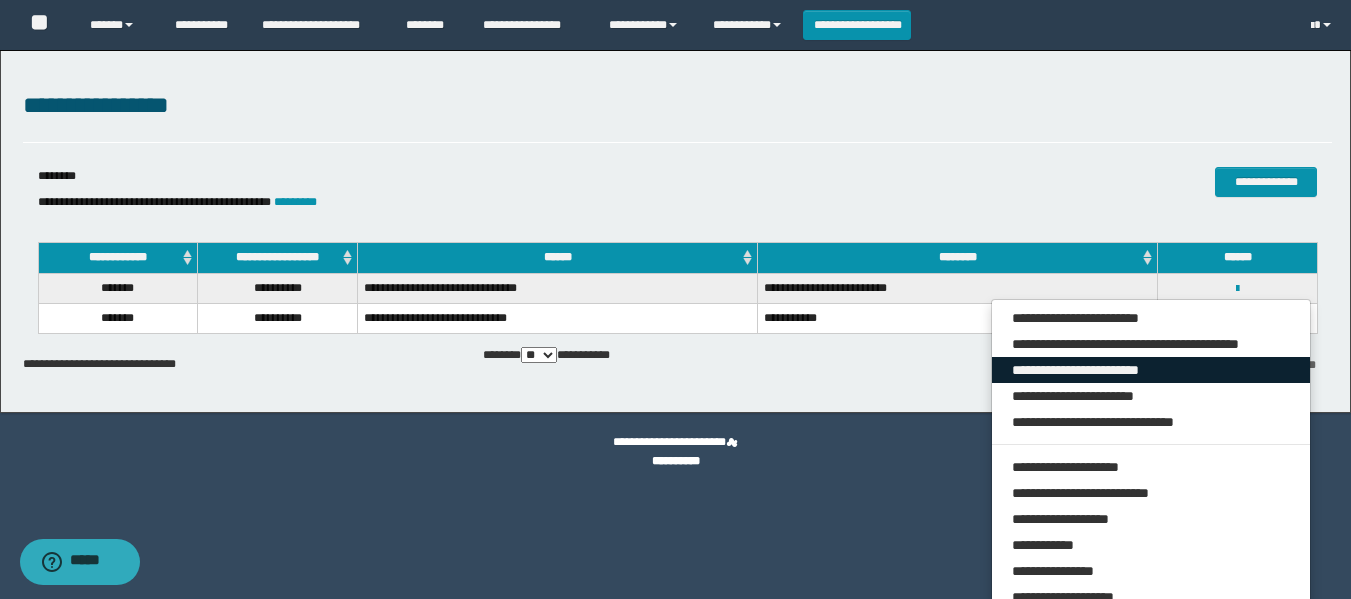 click on "**********" at bounding box center (1151, 370) 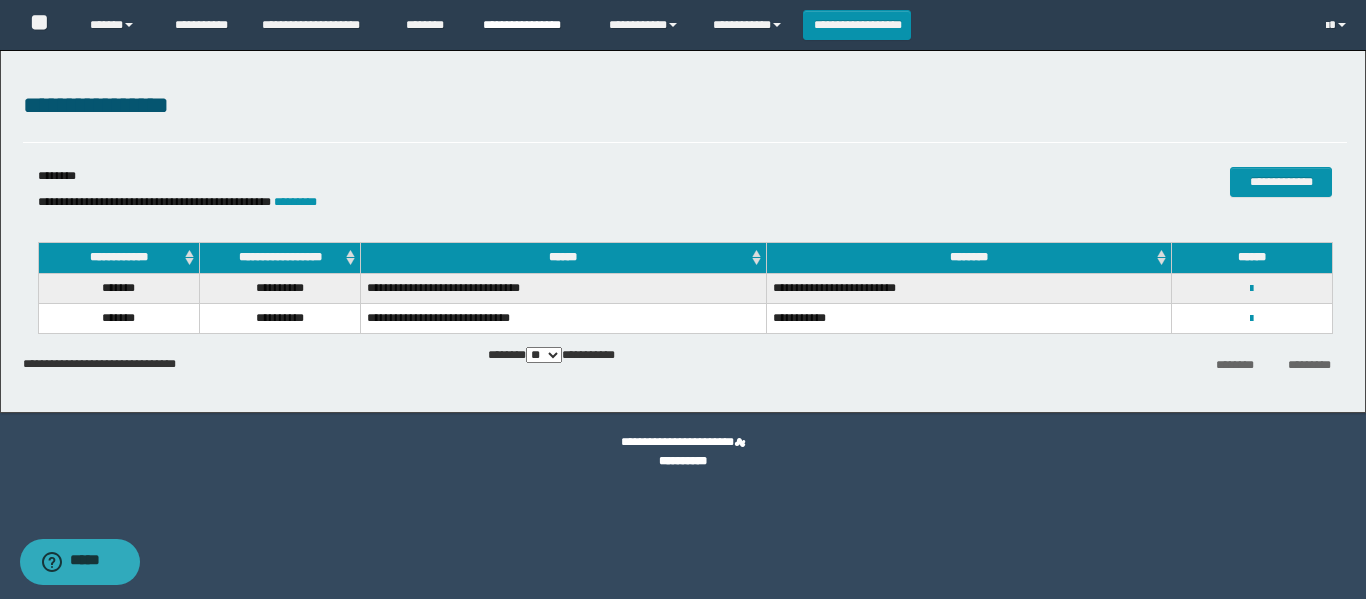 click on "**********" at bounding box center [531, 25] 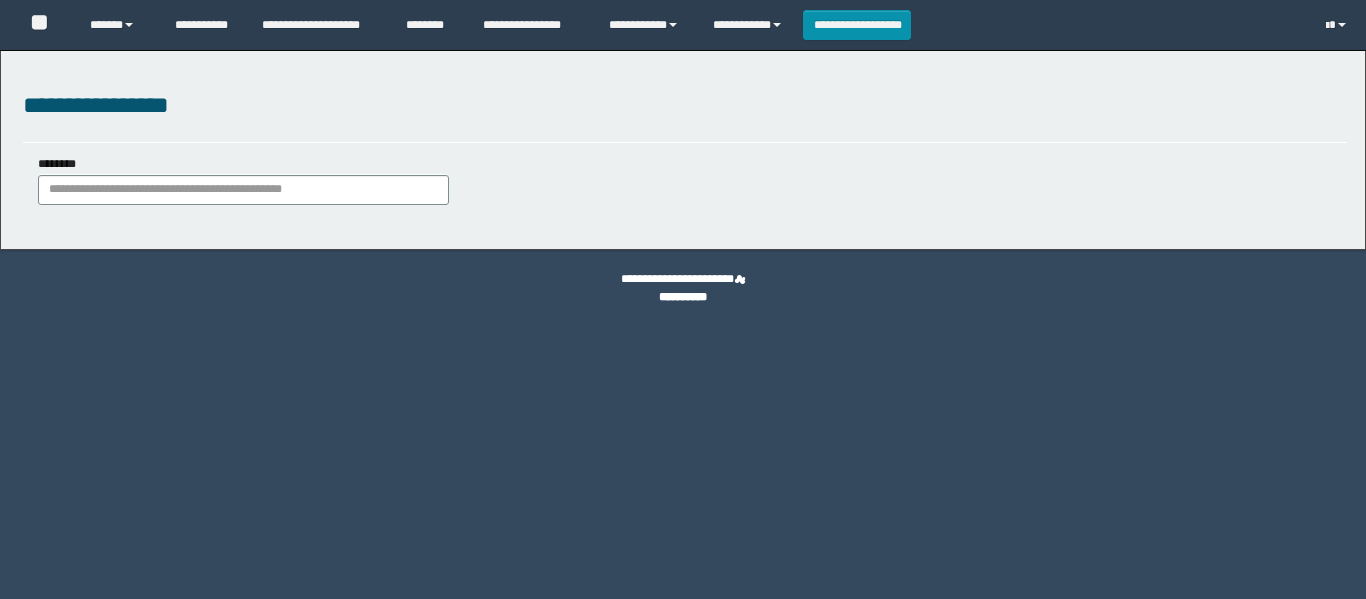 scroll, scrollTop: 0, scrollLeft: 0, axis: both 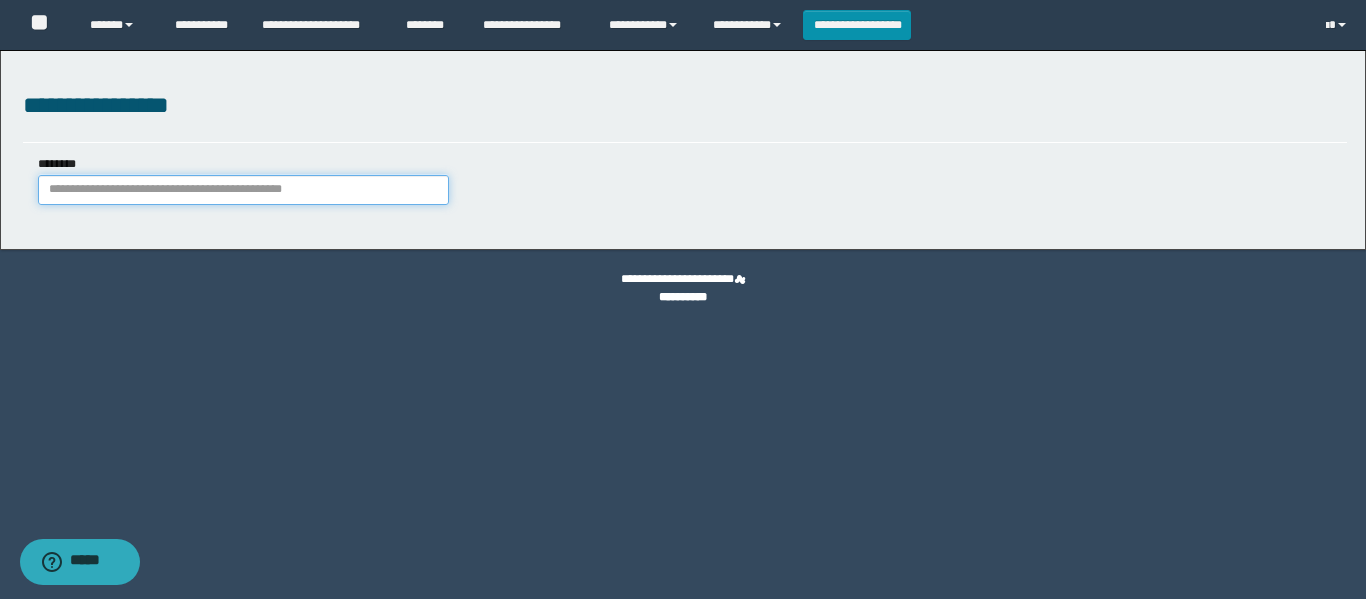 click on "********" at bounding box center (243, 190) 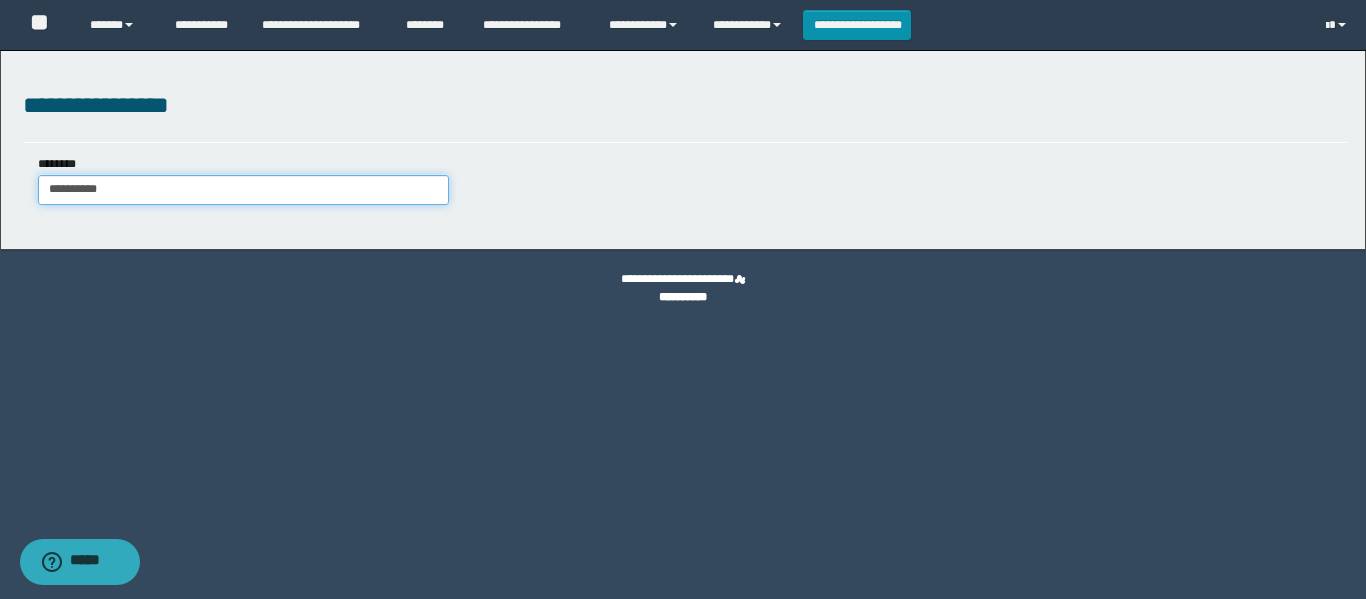 type on "**********" 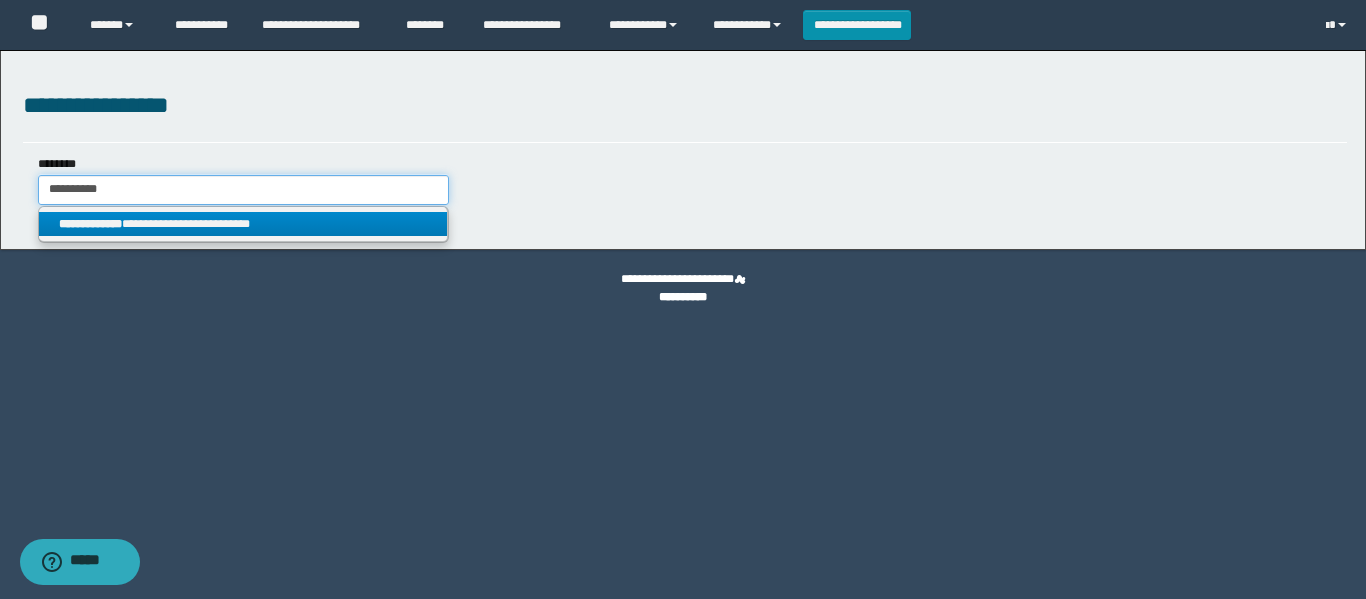 type on "**********" 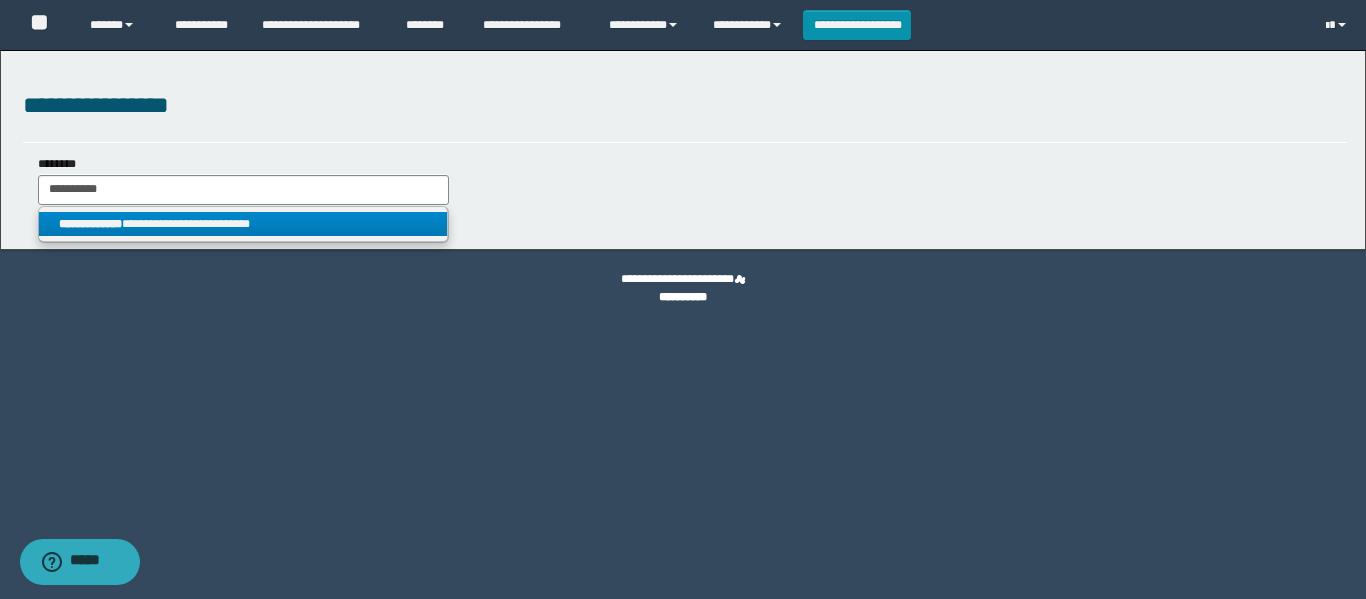 click on "**********" at bounding box center [243, 224] 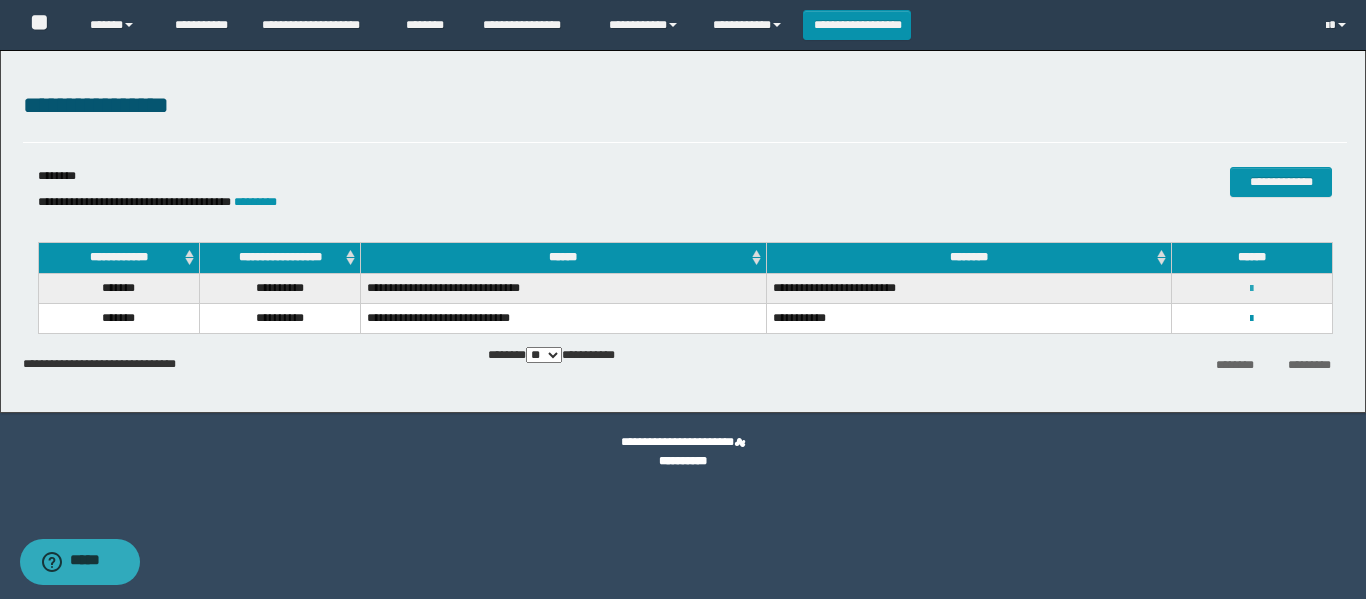 click at bounding box center (1251, 289) 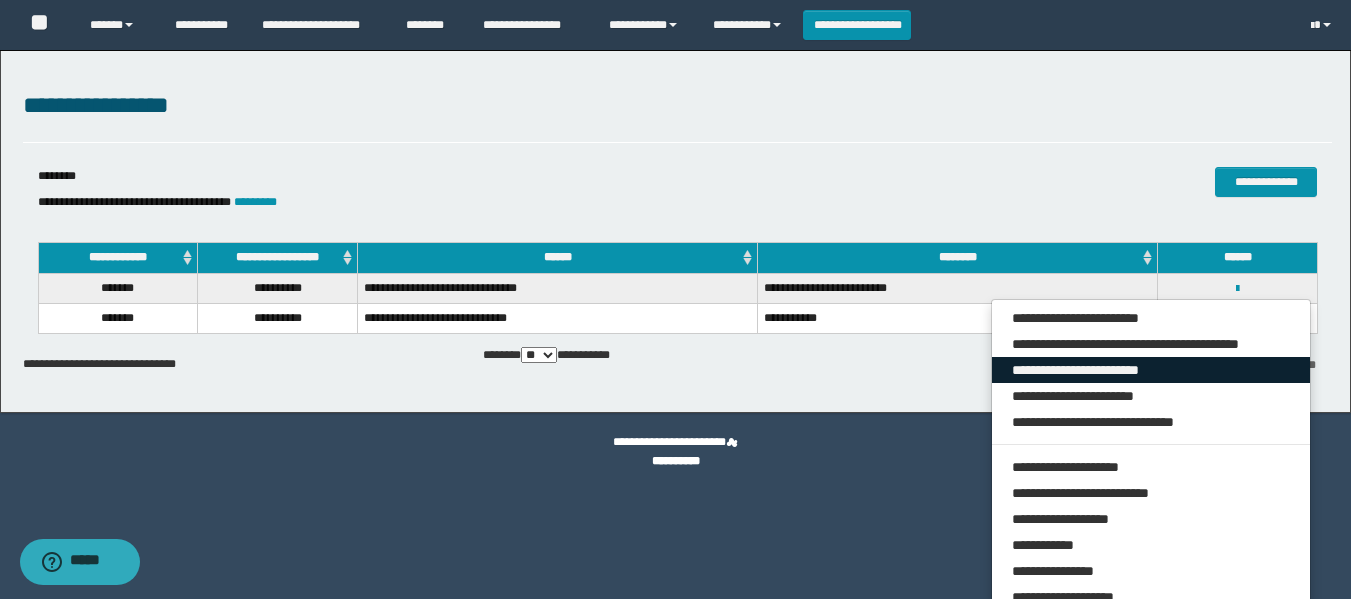 click on "**********" at bounding box center [1151, 370] 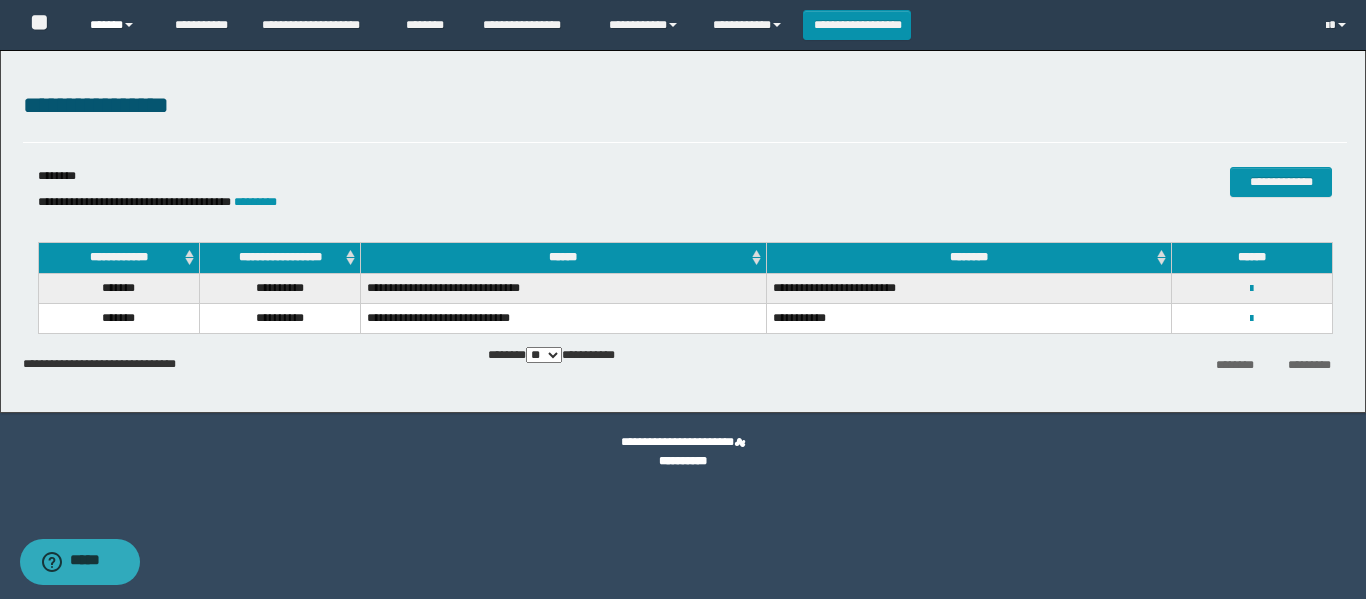 click on "******" at bounding box center (117, 25) 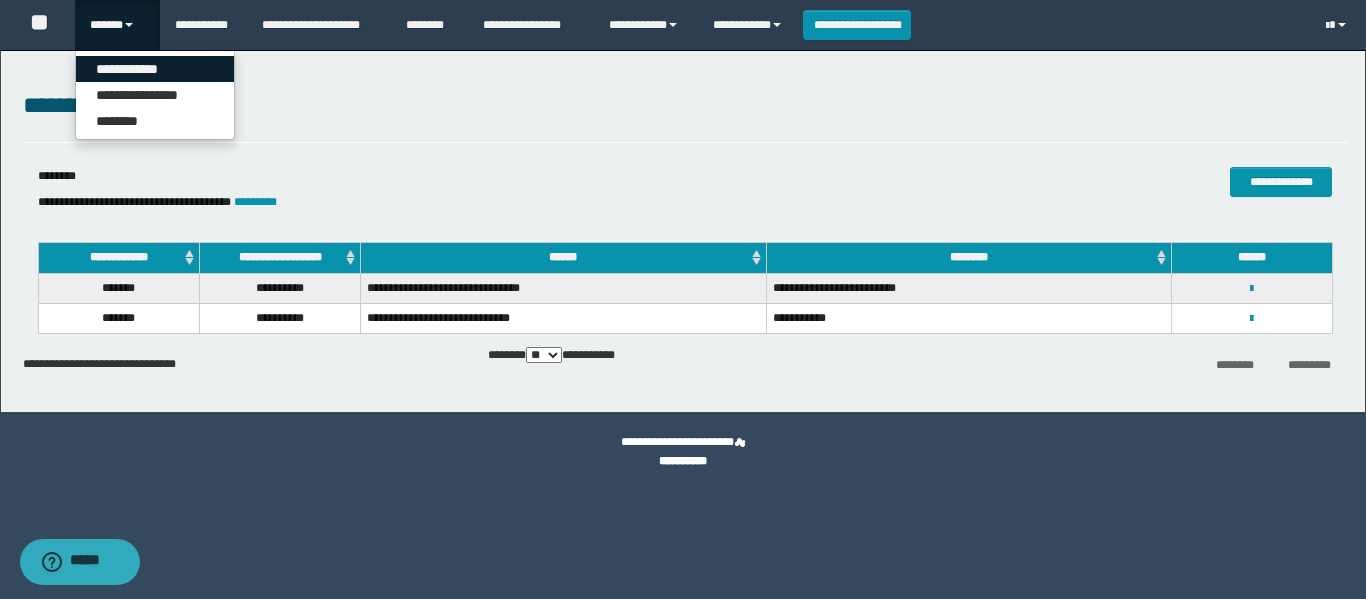 click on "**********" at bounding box center [155, 69] 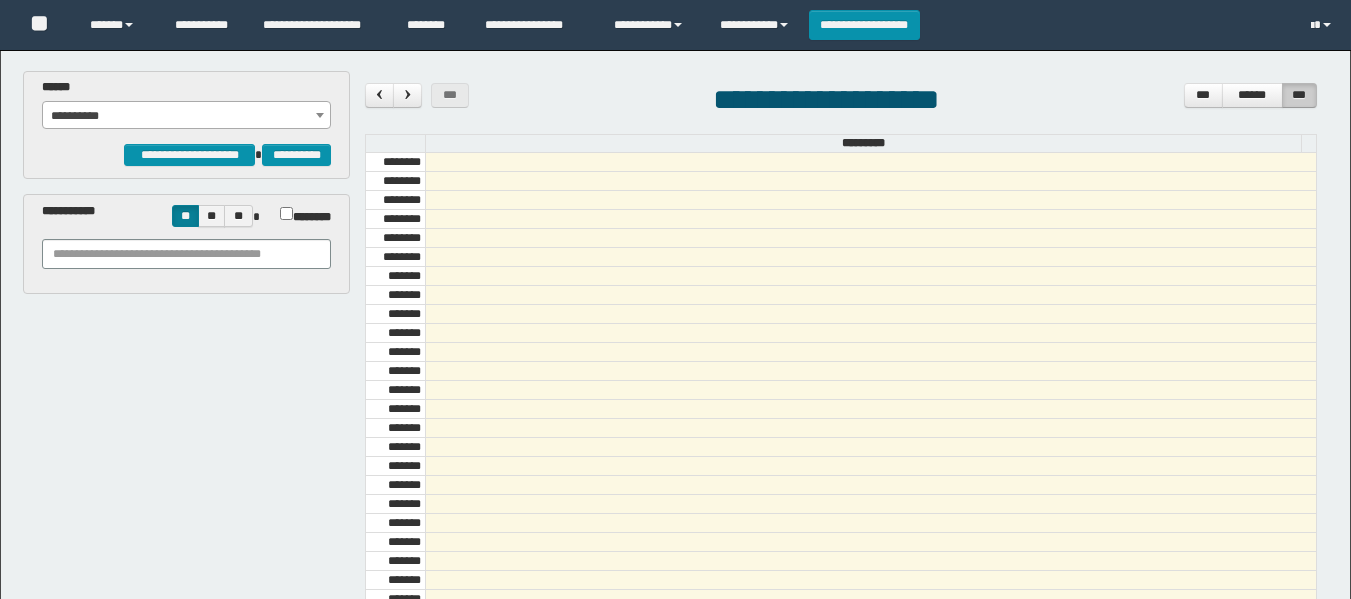 scroll, scrollTop: 0, scrollLeft: 0, axis: both 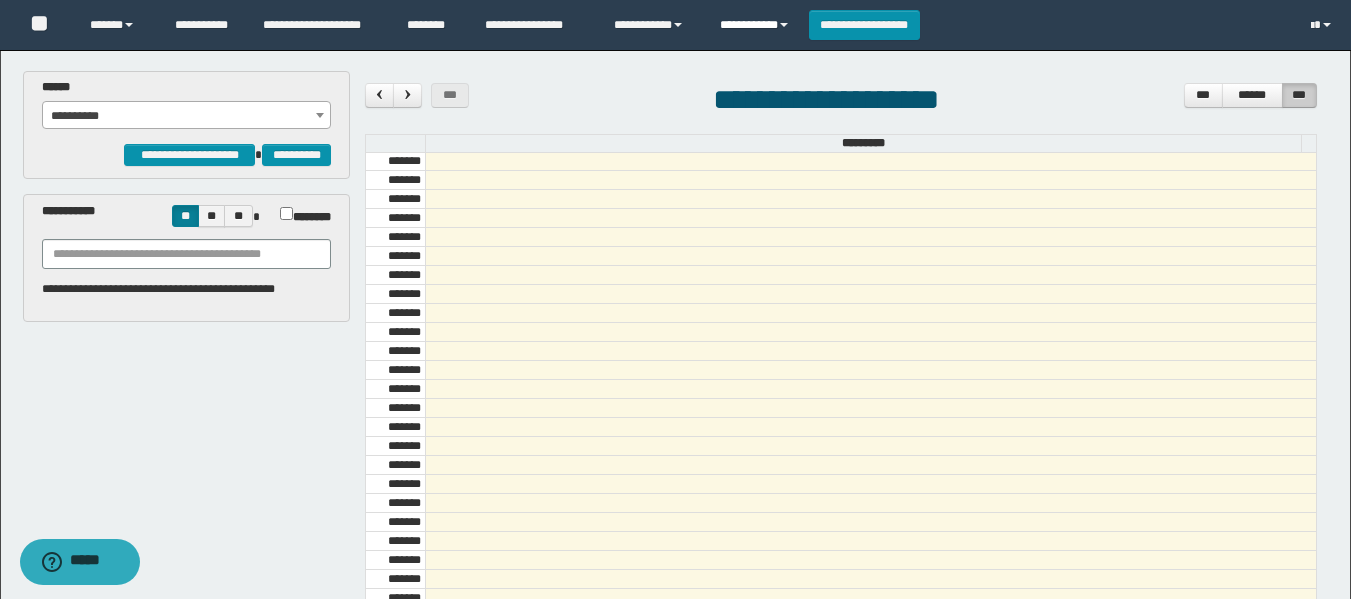 click on "**********" at bounding box center (757, 25) 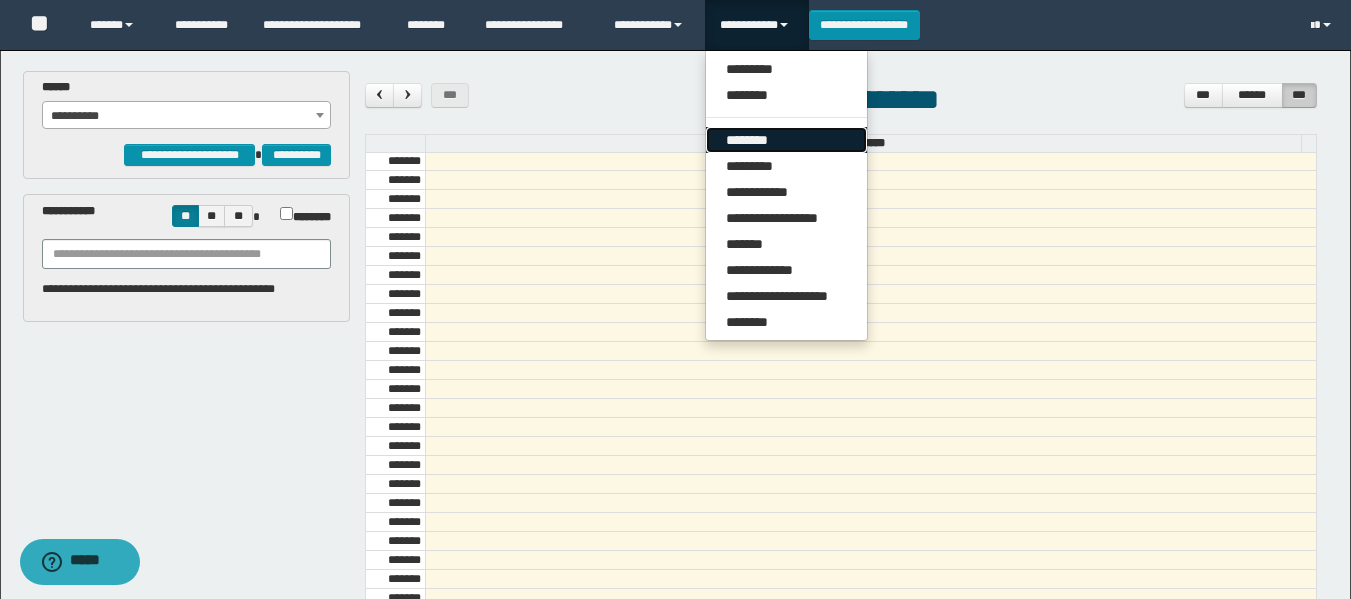 click on "********" at bounding box center [786, 140] 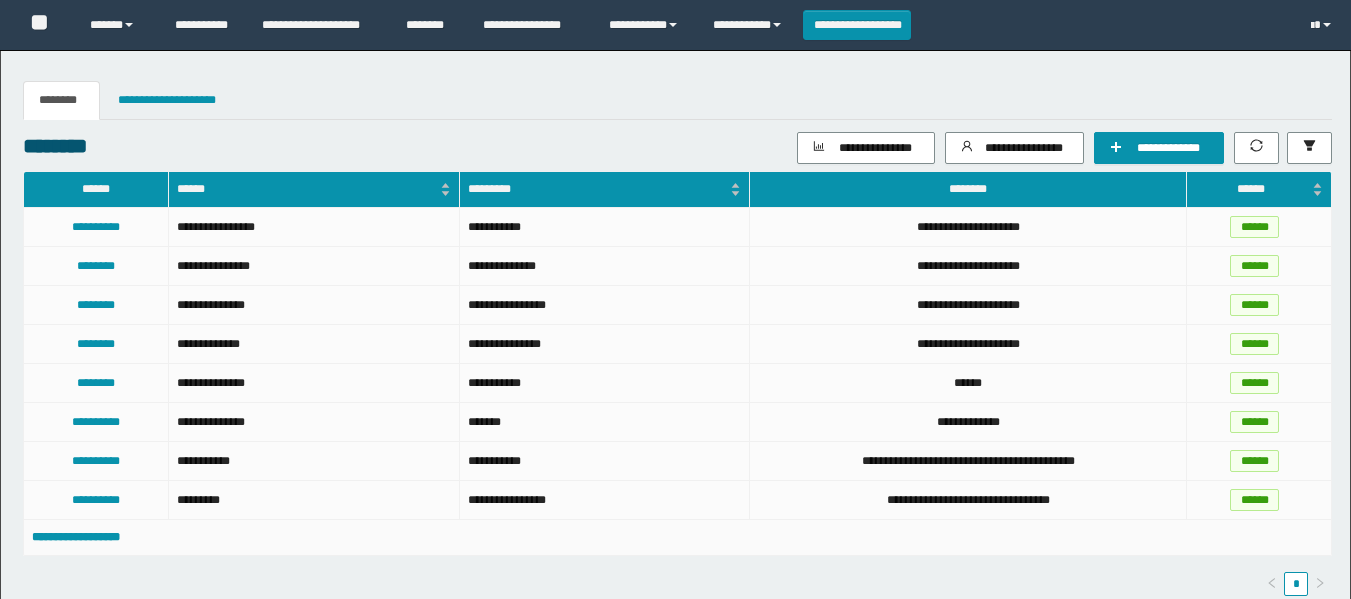 scroll, scrollTop: 0, scrollLeft: 0, axis: both 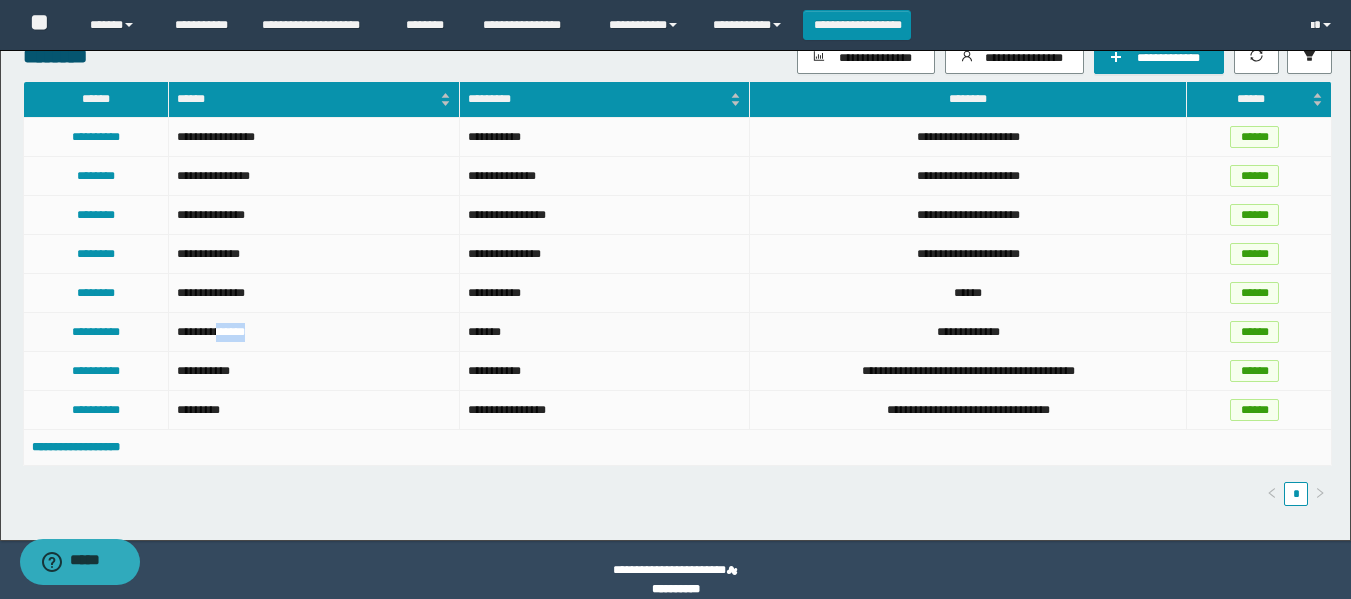drag, startPoint x: 215, startPoint y: 328, endPoint x: 262, endPoint y: 331, distance: 47.095646 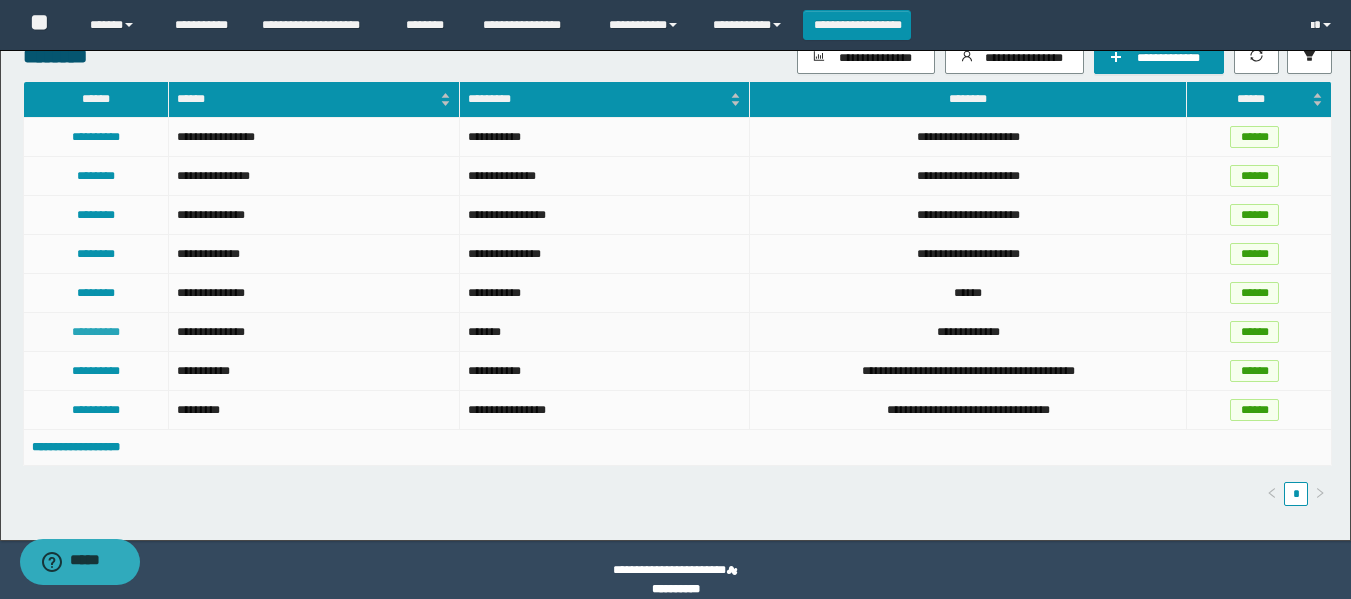 click on "**********" at bounding box center (96, 332) 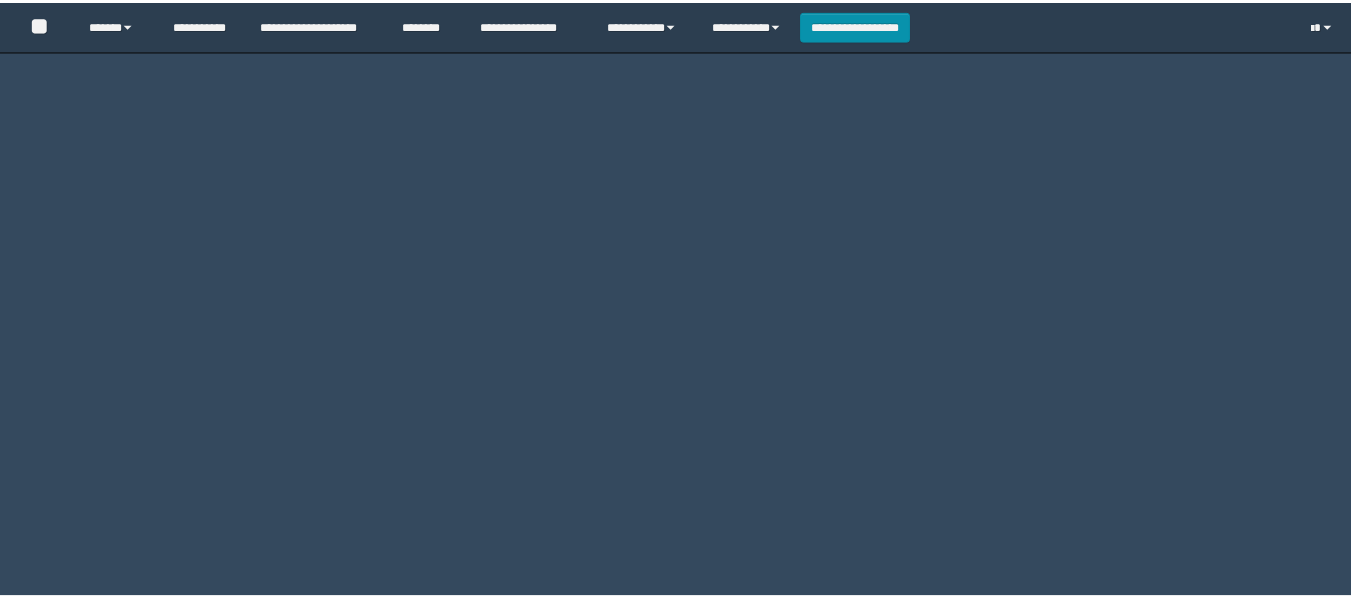 scroll, scrollTop: 0, scrollLeft: 0, axis: both 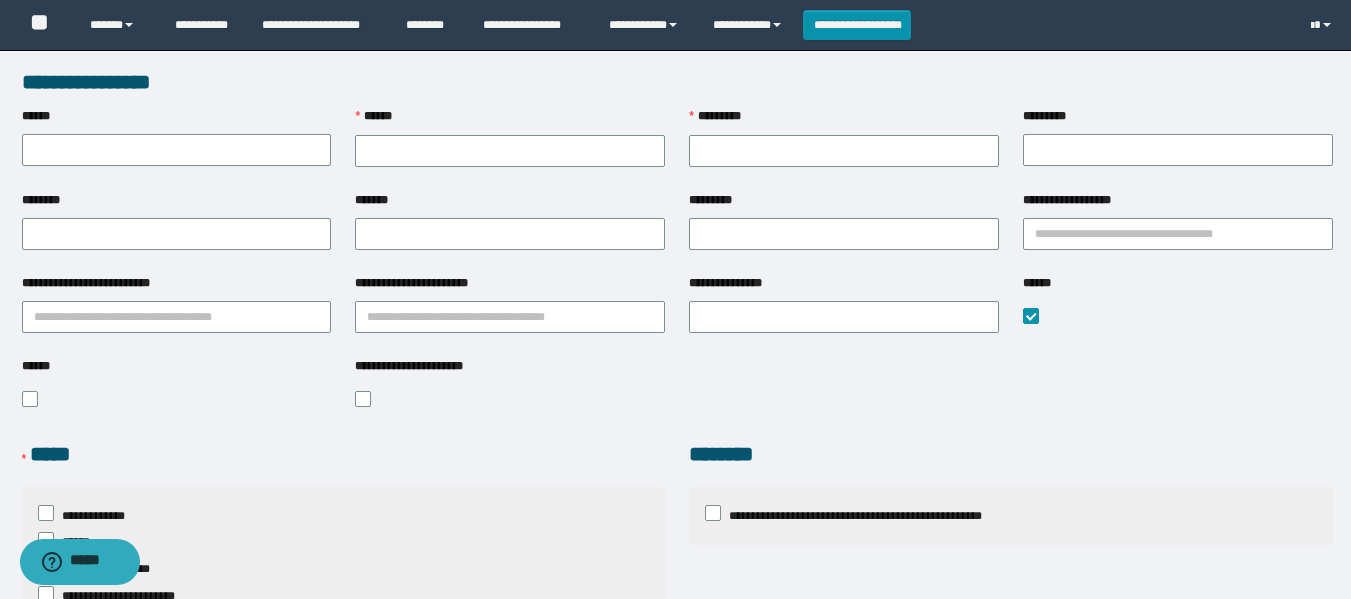 type on "**********" 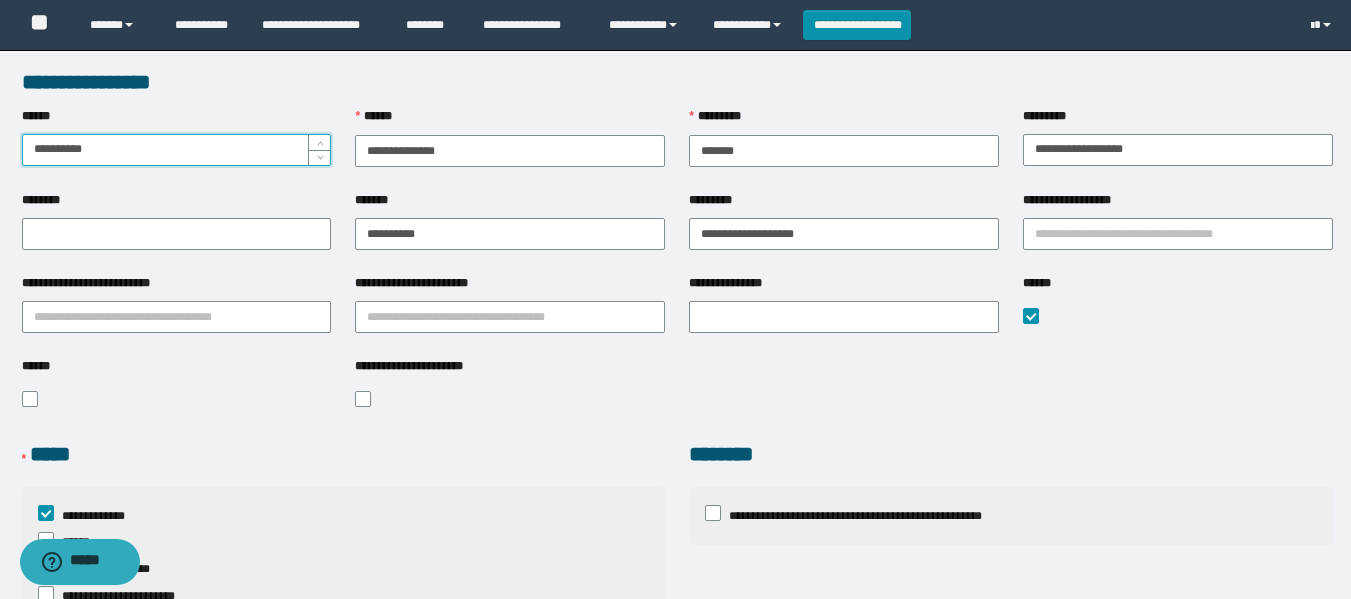 click on "**********" at bounding box center [177, 150] 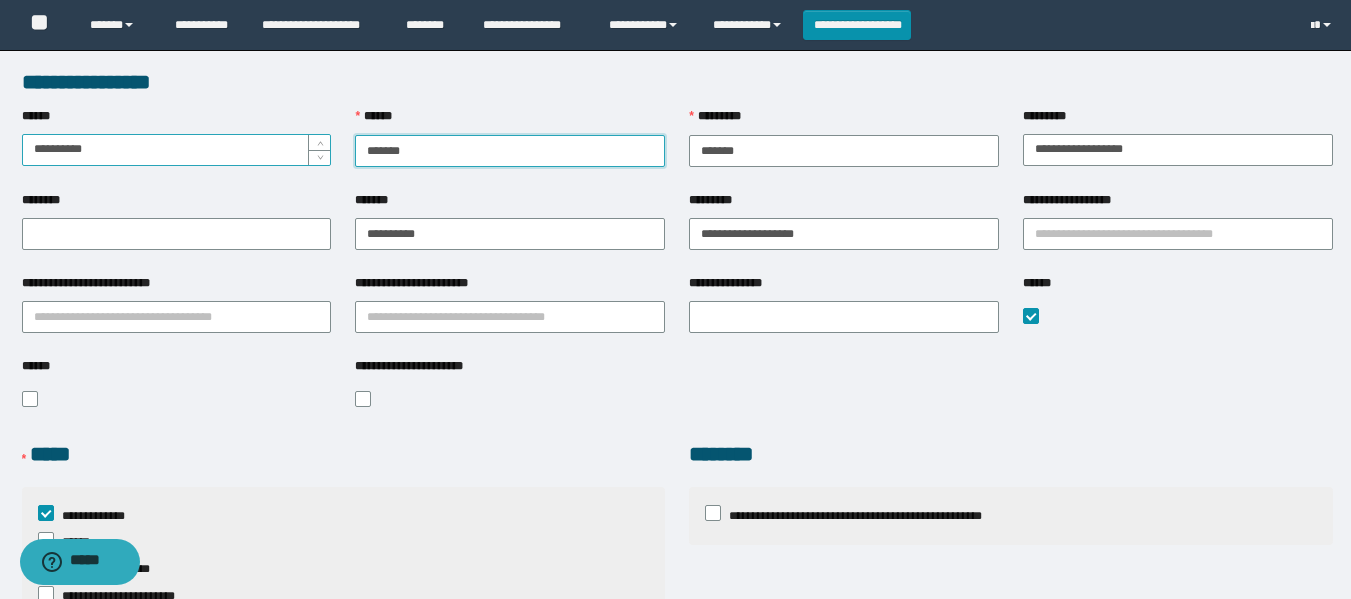 type on "*******" 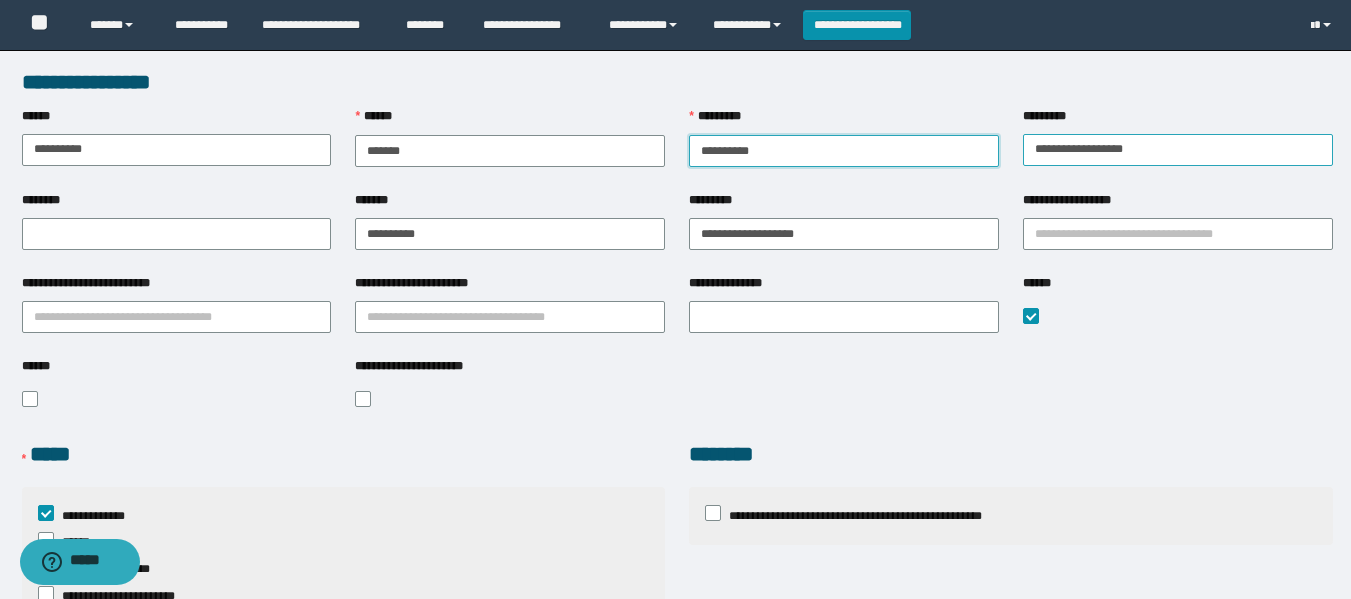 type on "*********" 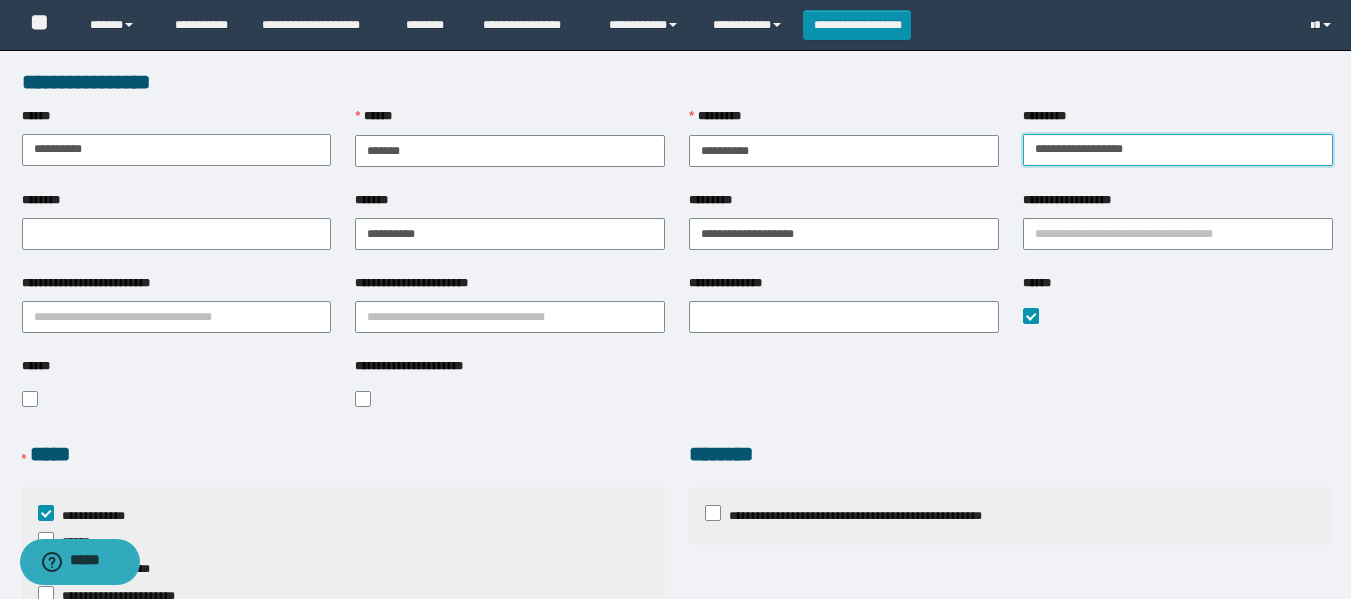 click on "**********" at bounding box center (1178, 150) 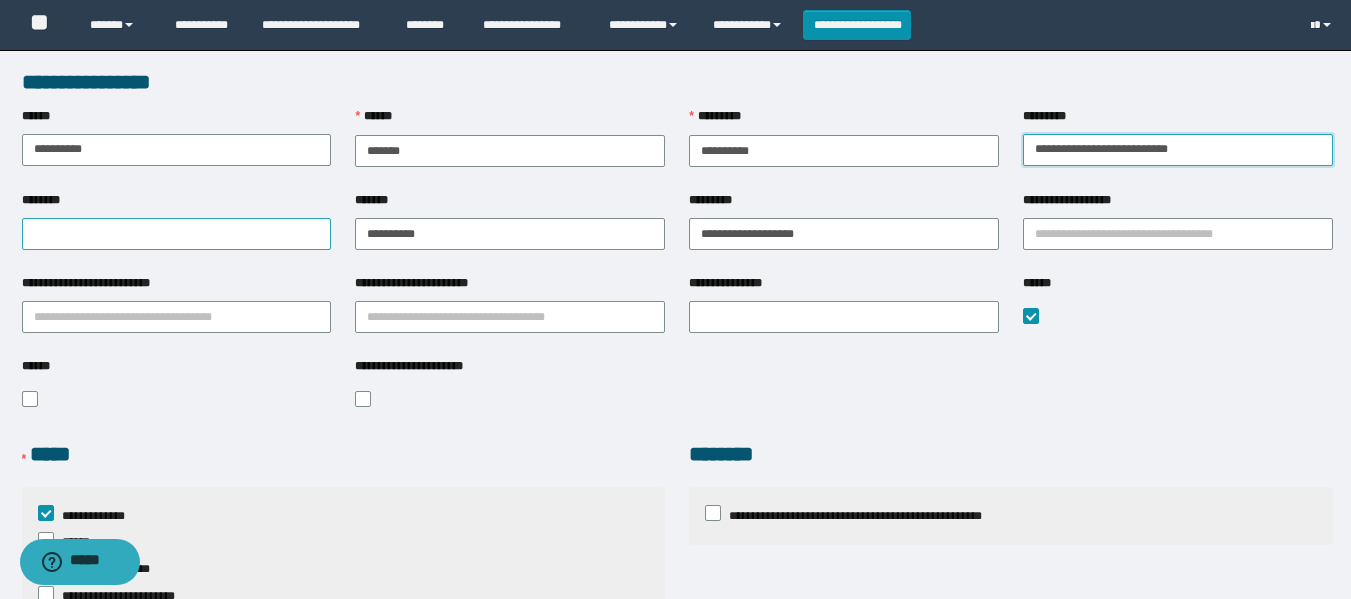type on "**********" 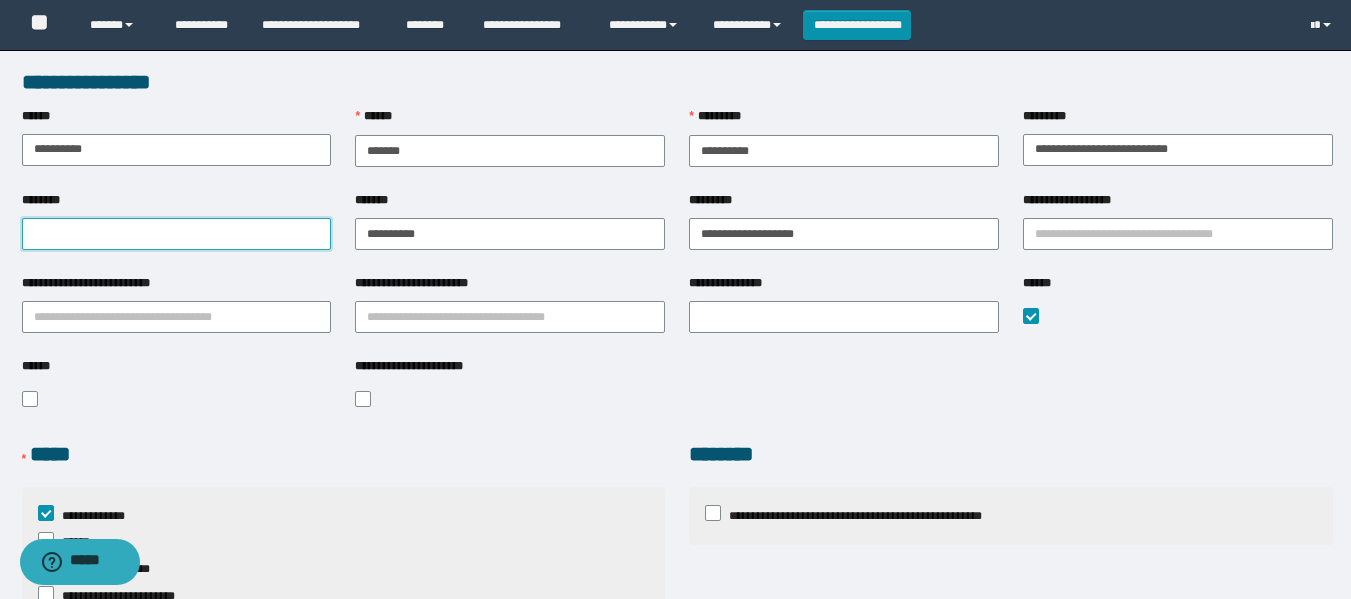 click on "********" at bounding box center [177, 234] 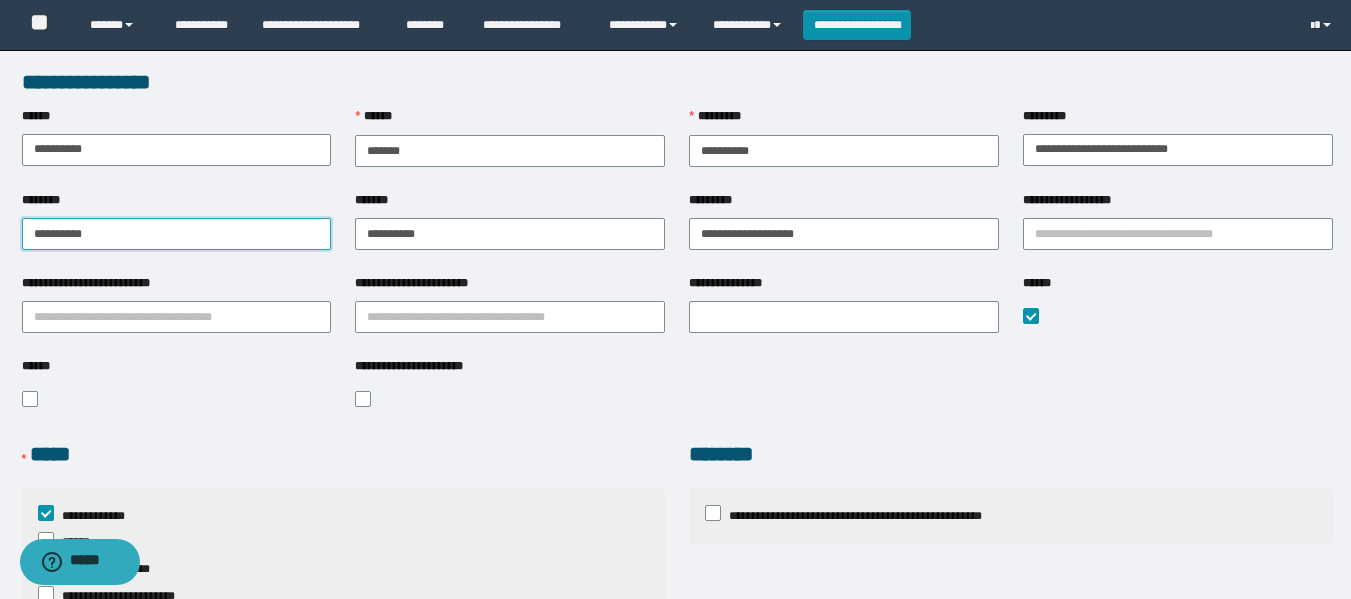 type on "**********" 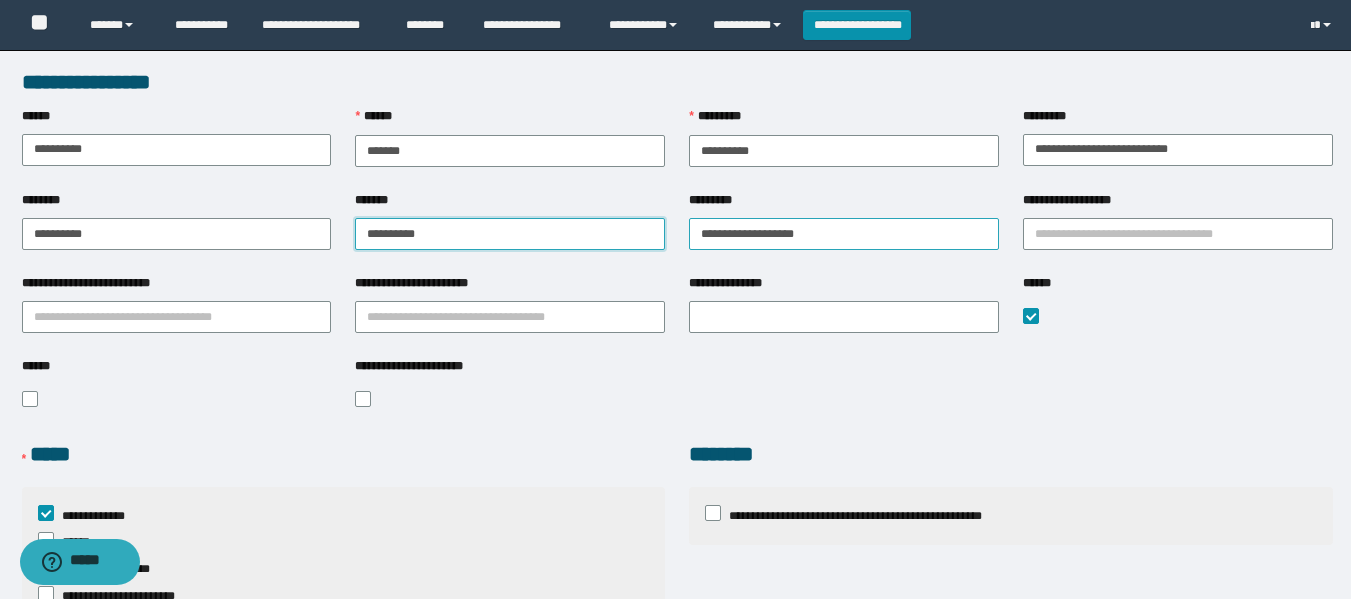 type on "**********" 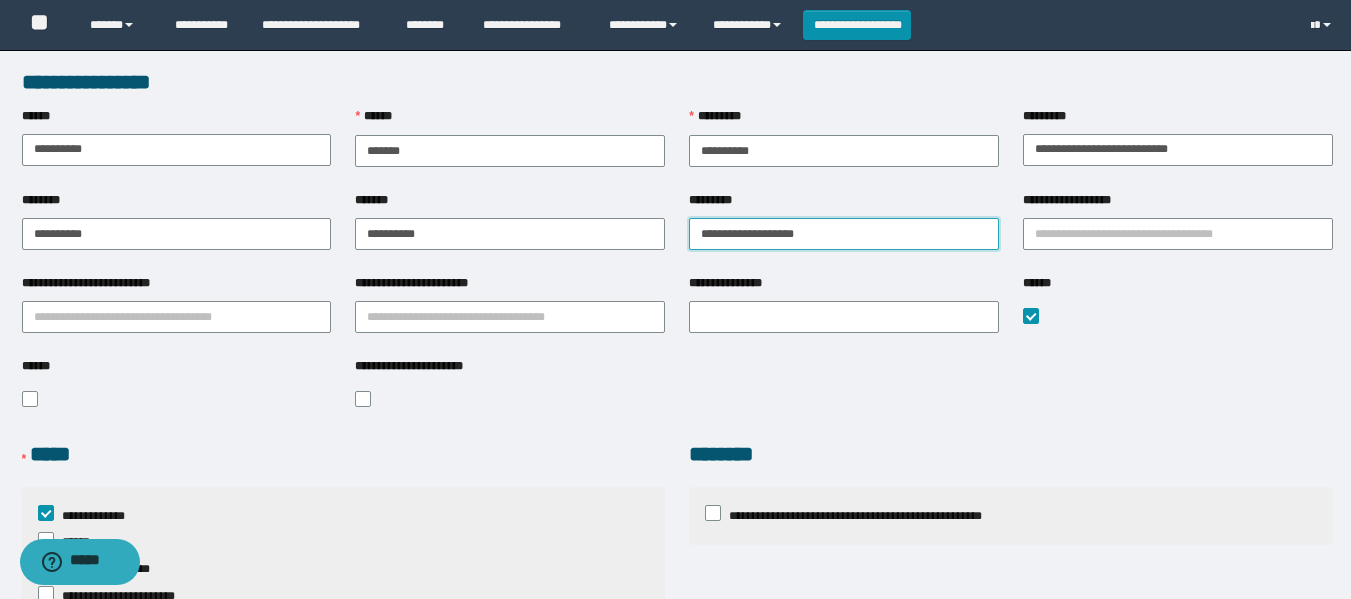 click on "**********" at bounding box center (844, 234) 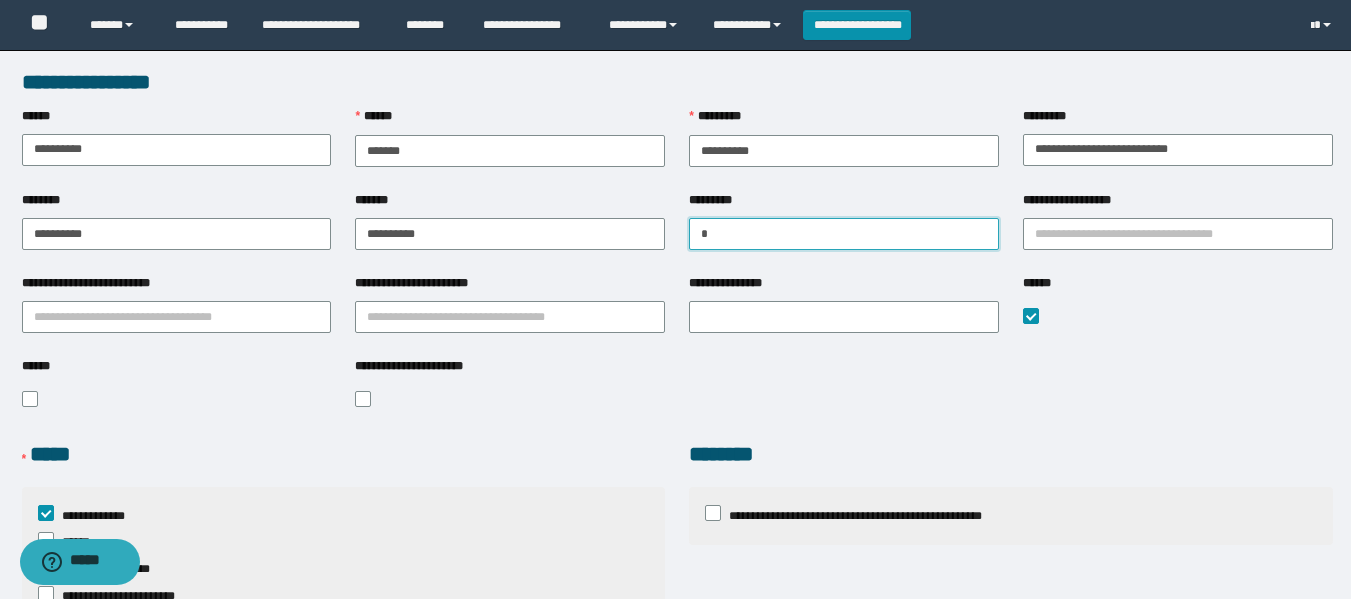 click on "*" at bounding box center (844, 234) 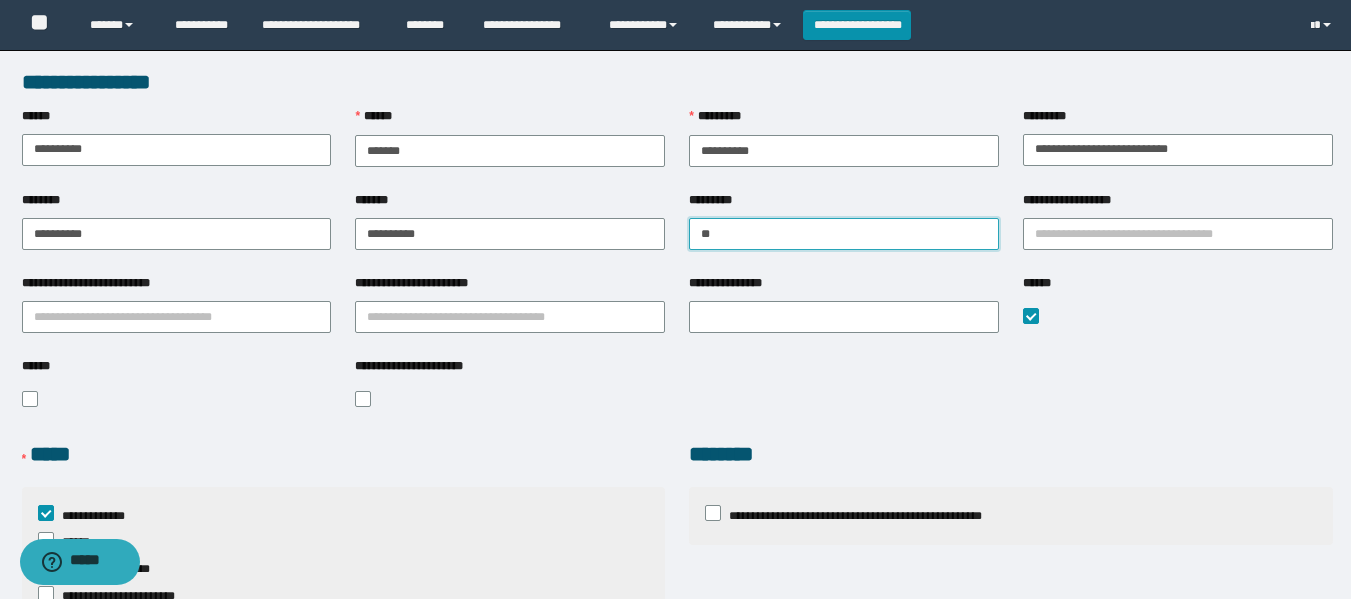type on "*" 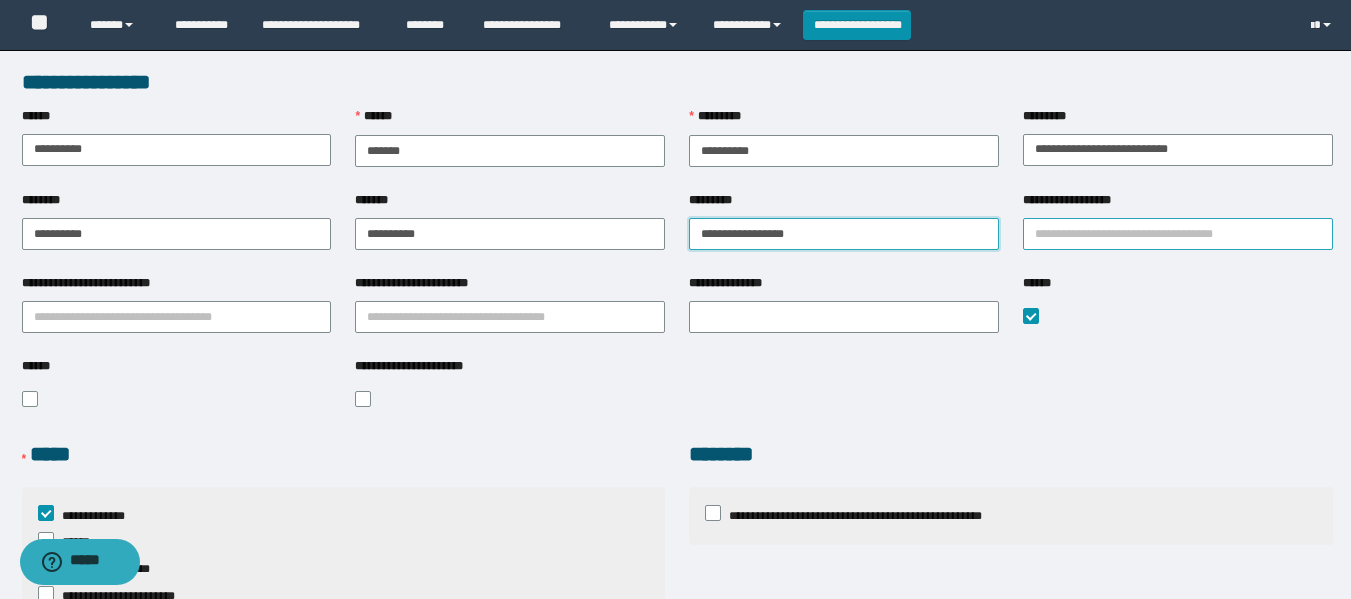 type on "**********" 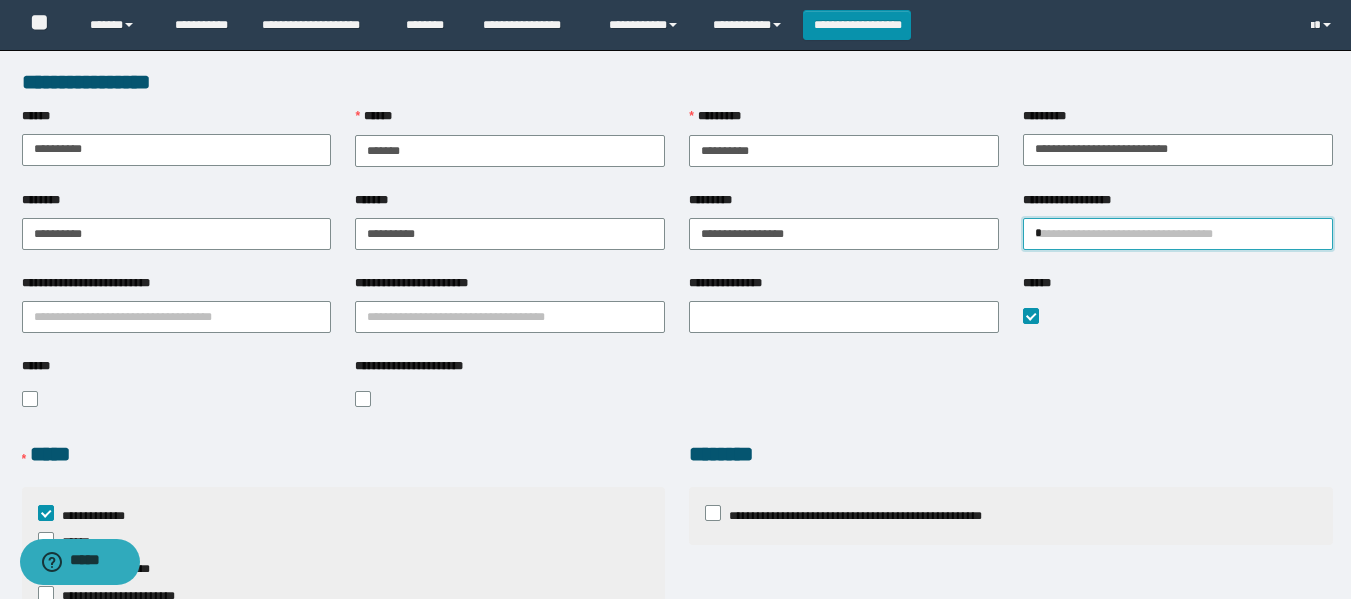 click on "*" at bounding box center [1178, 234] 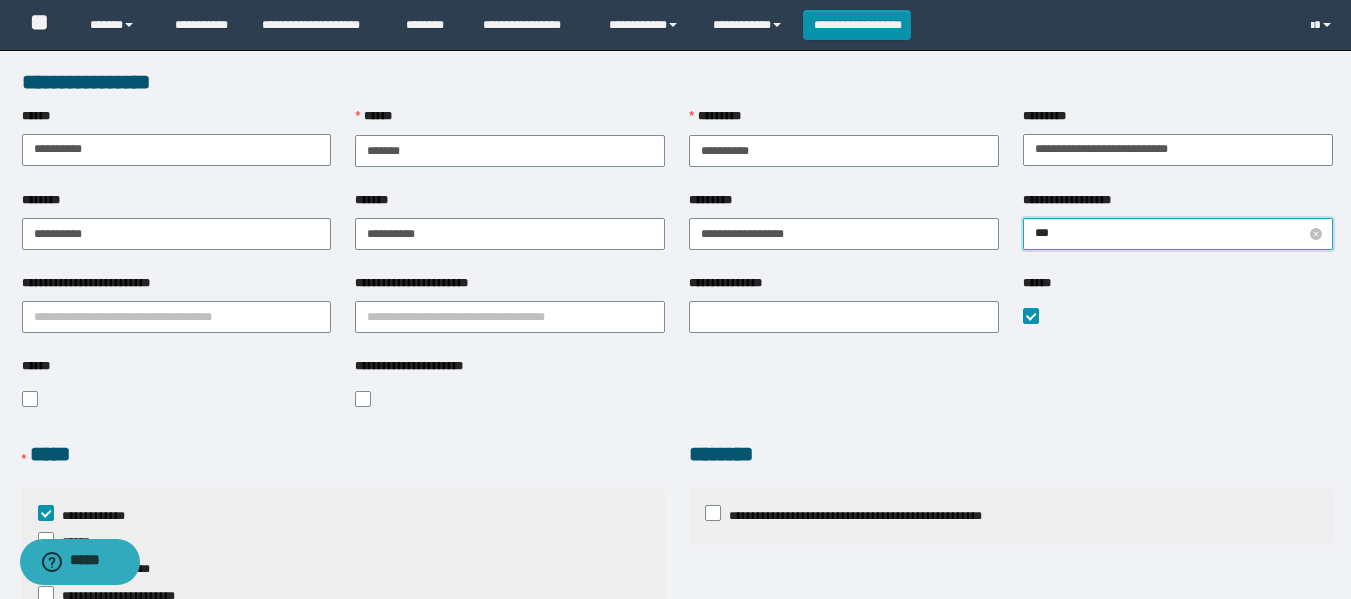 type on "****" 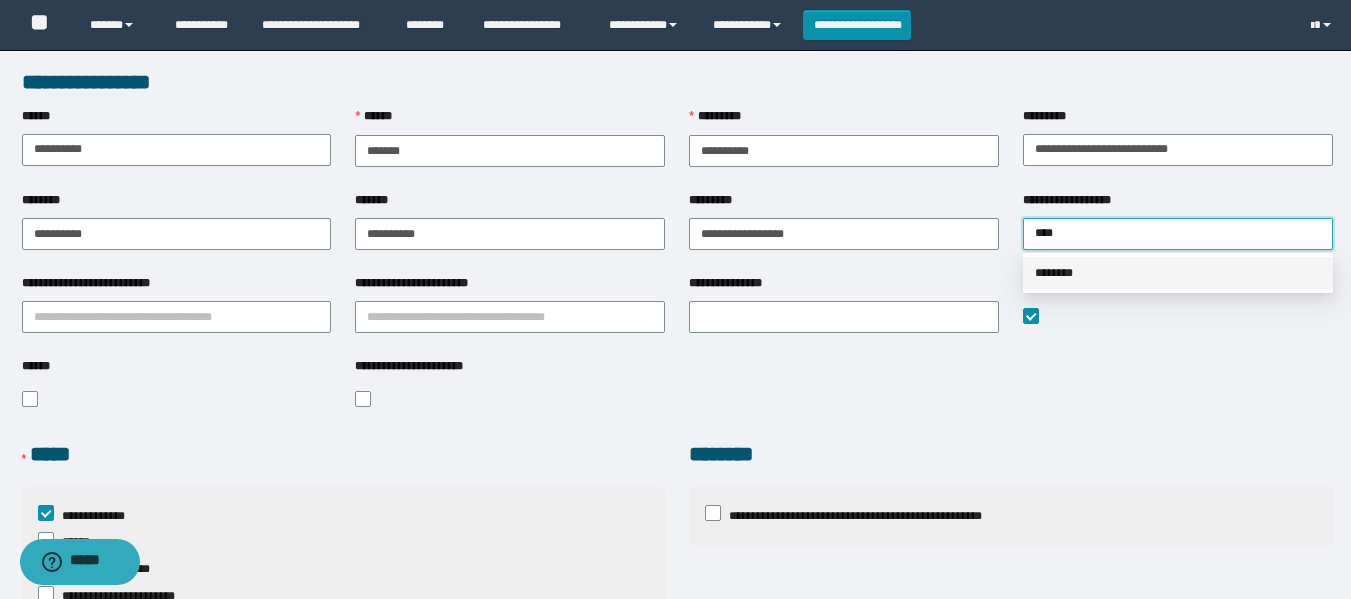 click on "********" at bounding box center (1178, 273) 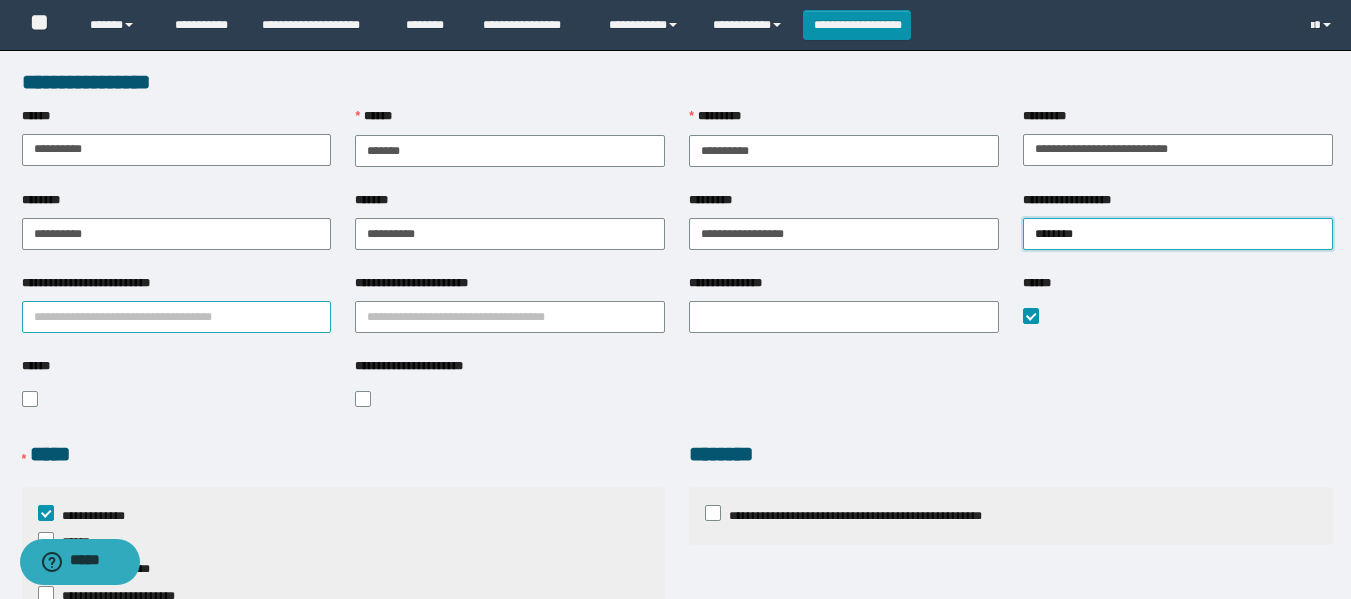 click on "**********" at bounding box center (177, 317) 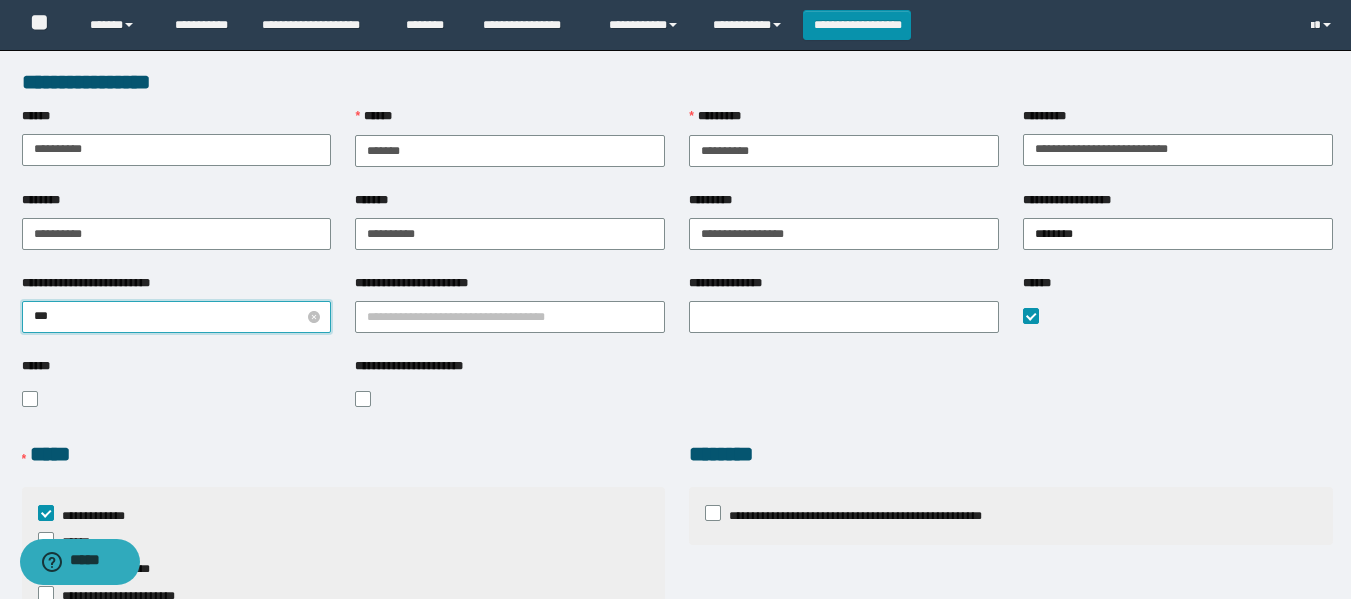 type on "****" 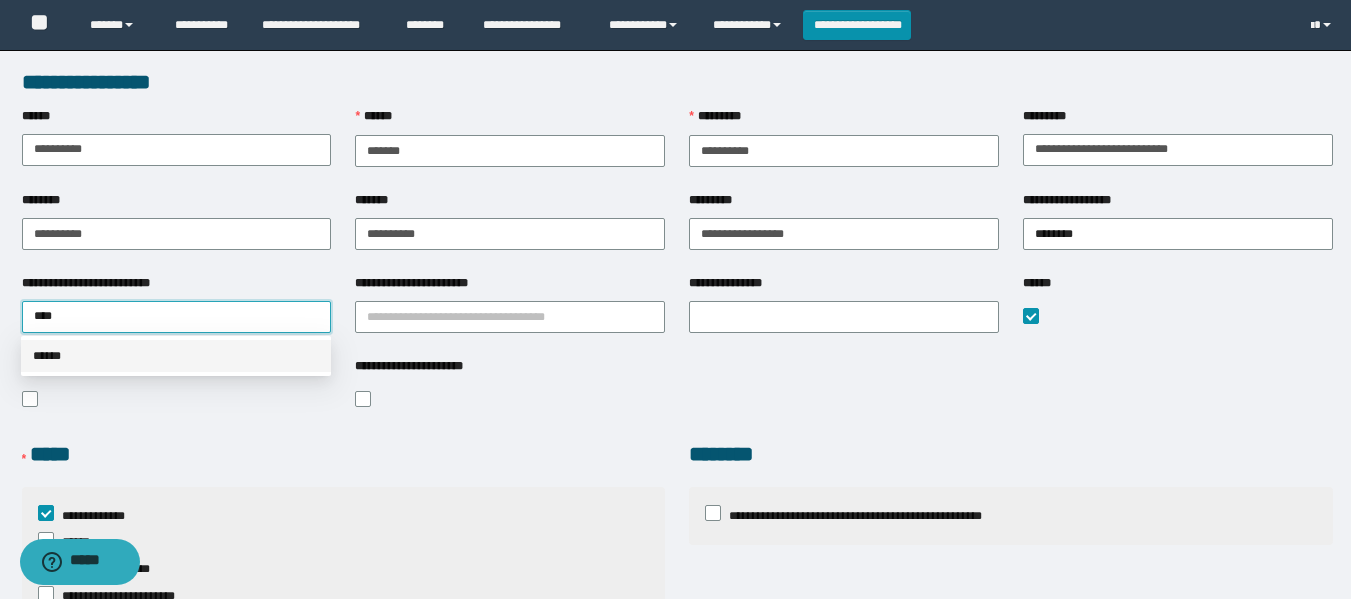 click on "******" at bounding box center (176, 356) 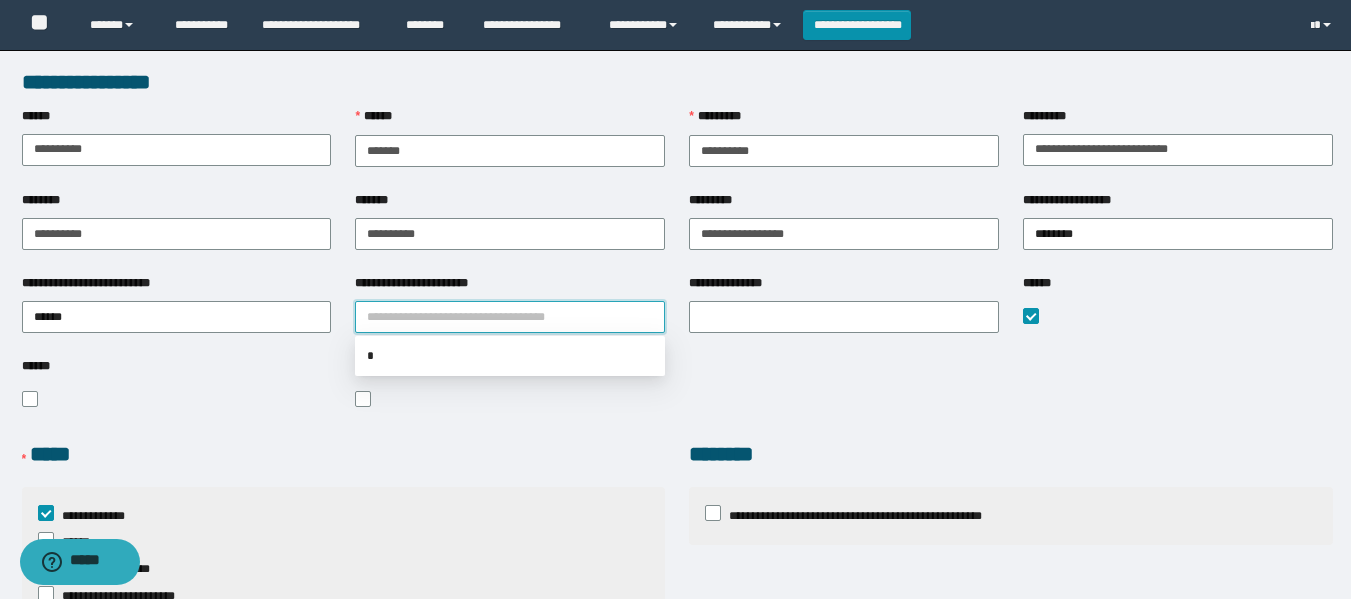click on "**********" at bounding box center [510, 317] 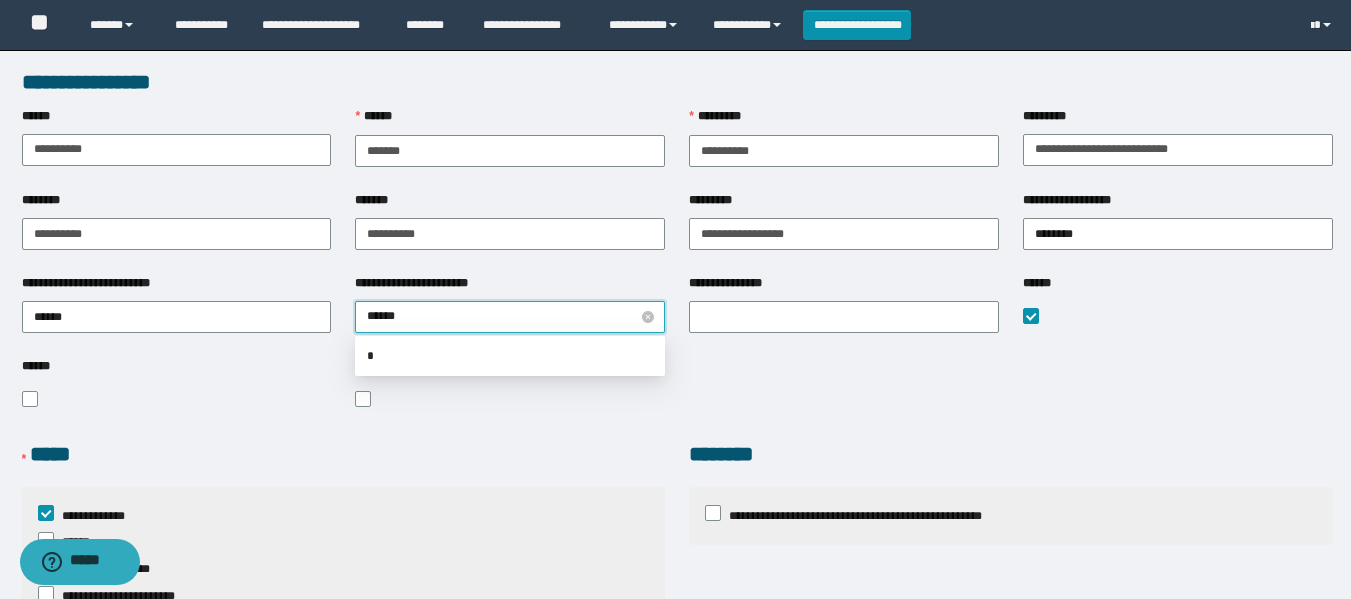 type on "*******" 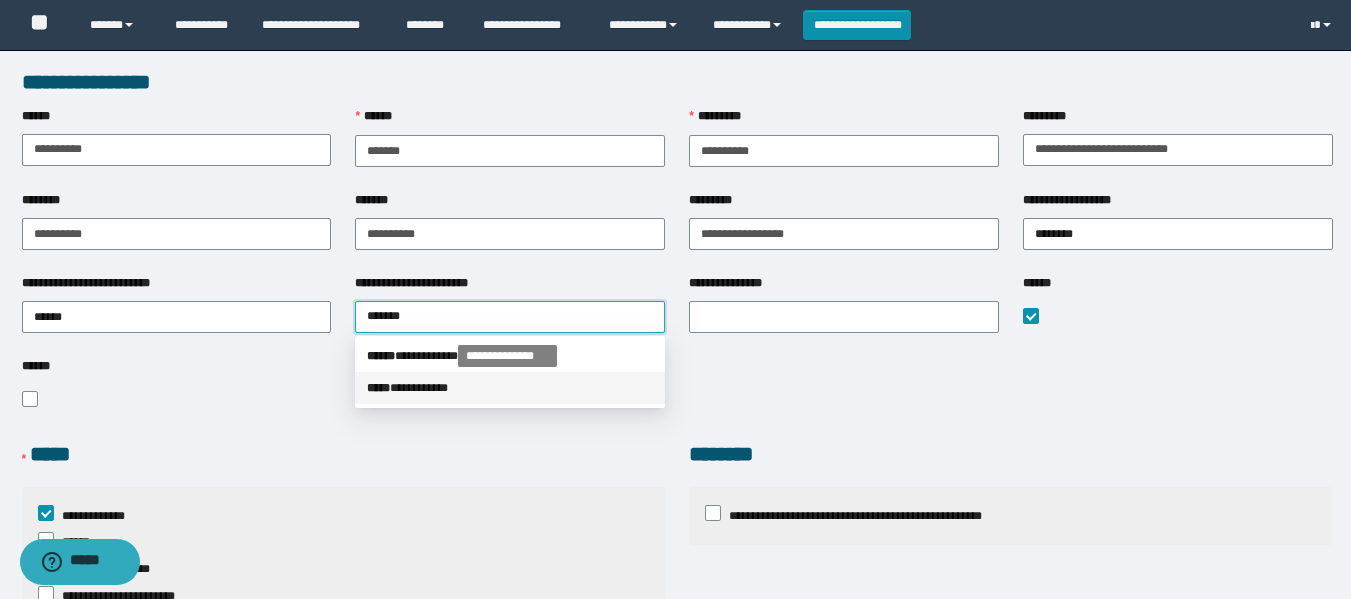 click on "***** * *********" at bounding box center [510, 388] 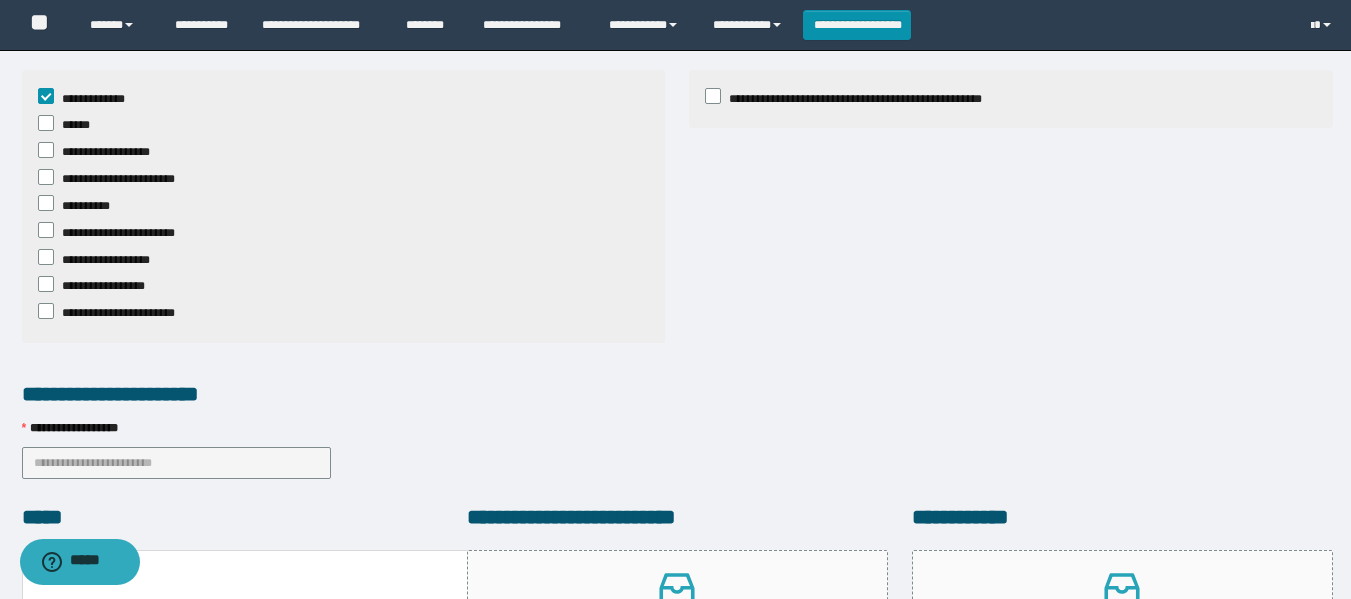 scroll, scrollTop: 415, scrollLeft: 0, axis: vertical 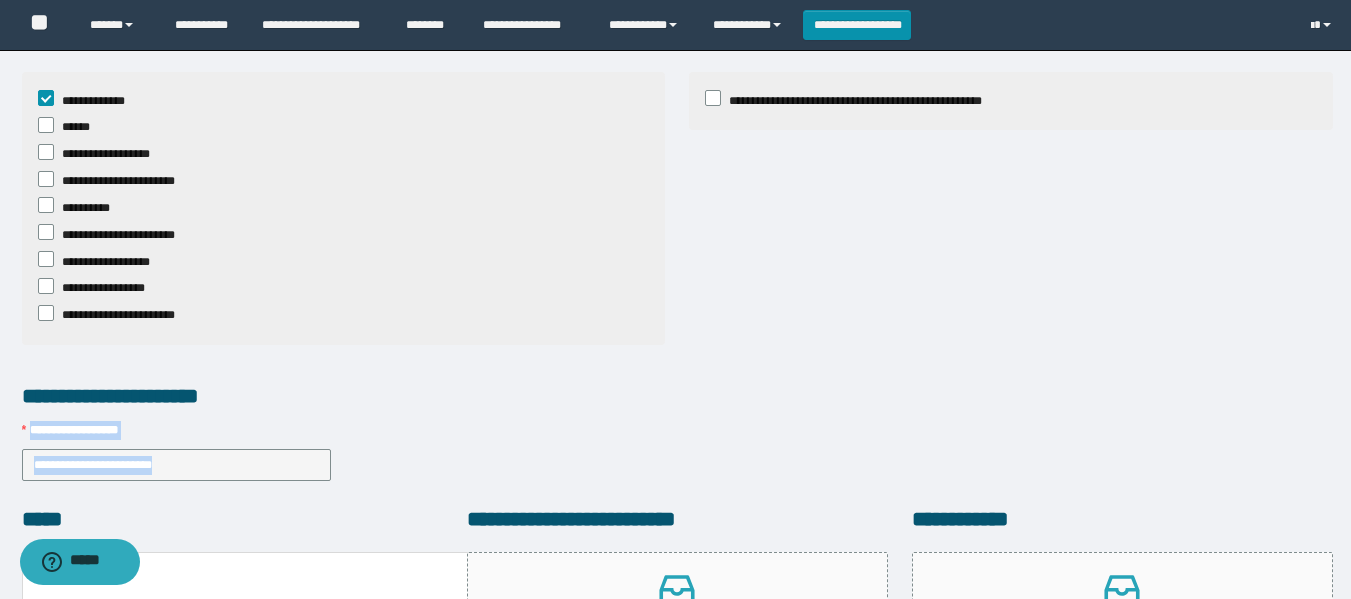 drag, startPoint x: 1292, startPoint y: 387, endPoint x: 1264, endPoint y: 474, distance: 91.394745 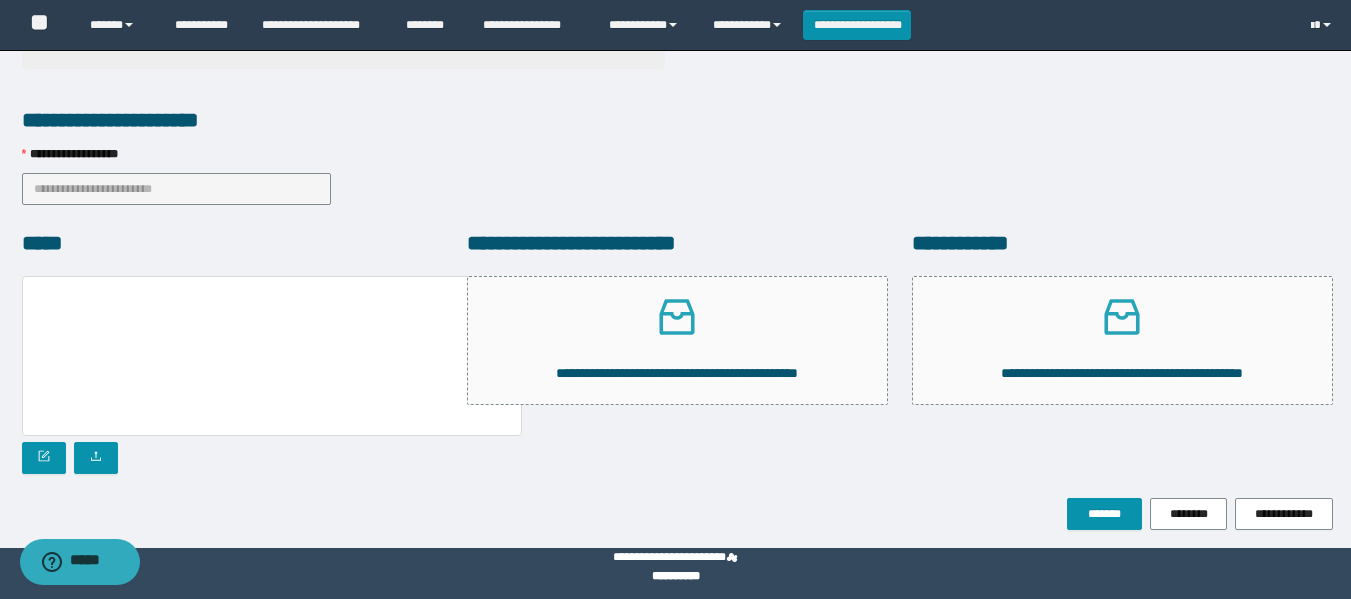 scroll, scrollTop: 698, scrollLeft: 0, axis: vertical 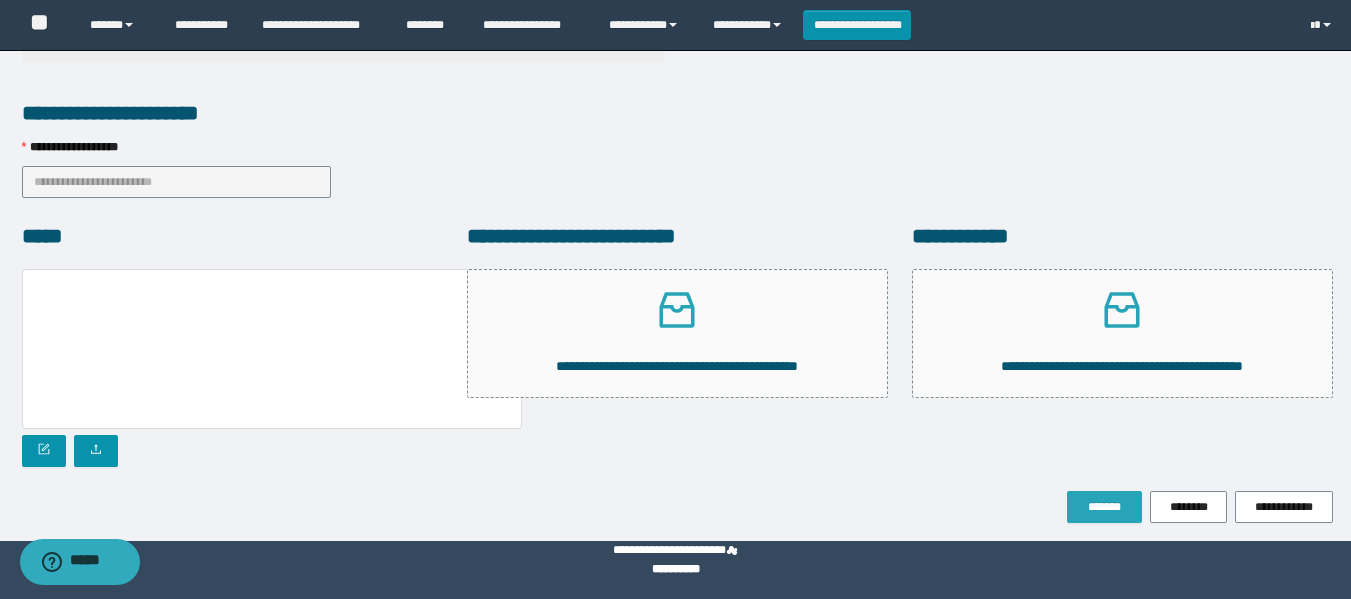 click on "*******" at bounding box center (1104, 507) 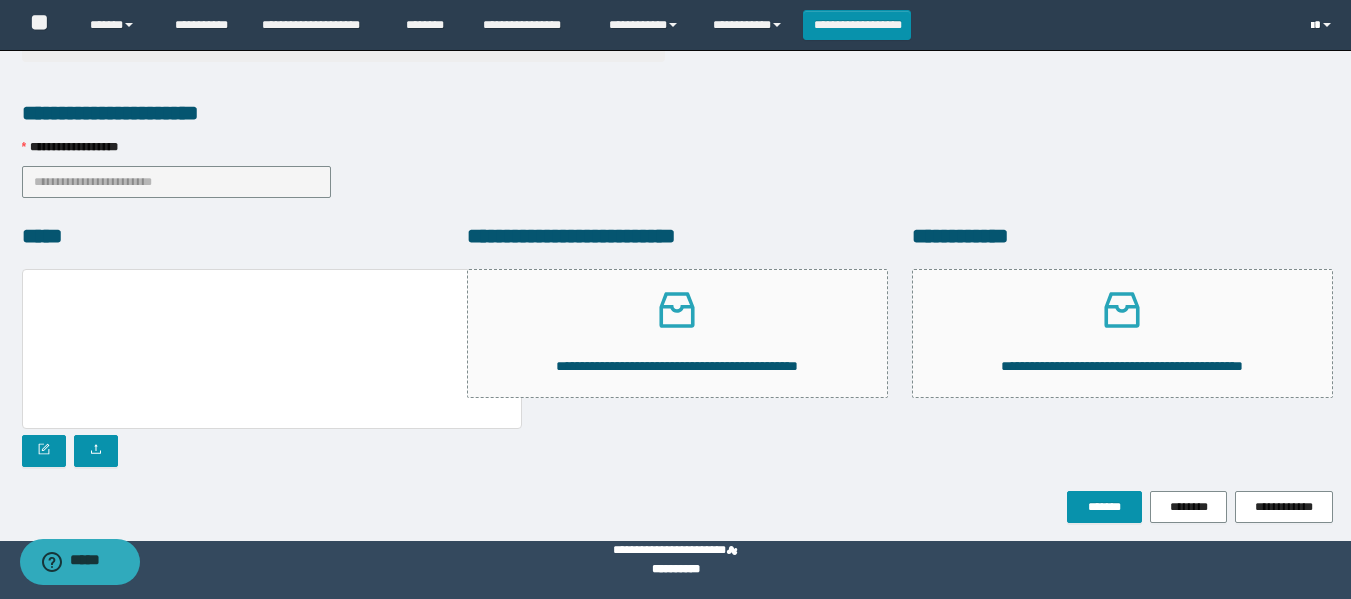 click at bounding box center (1312, 26) 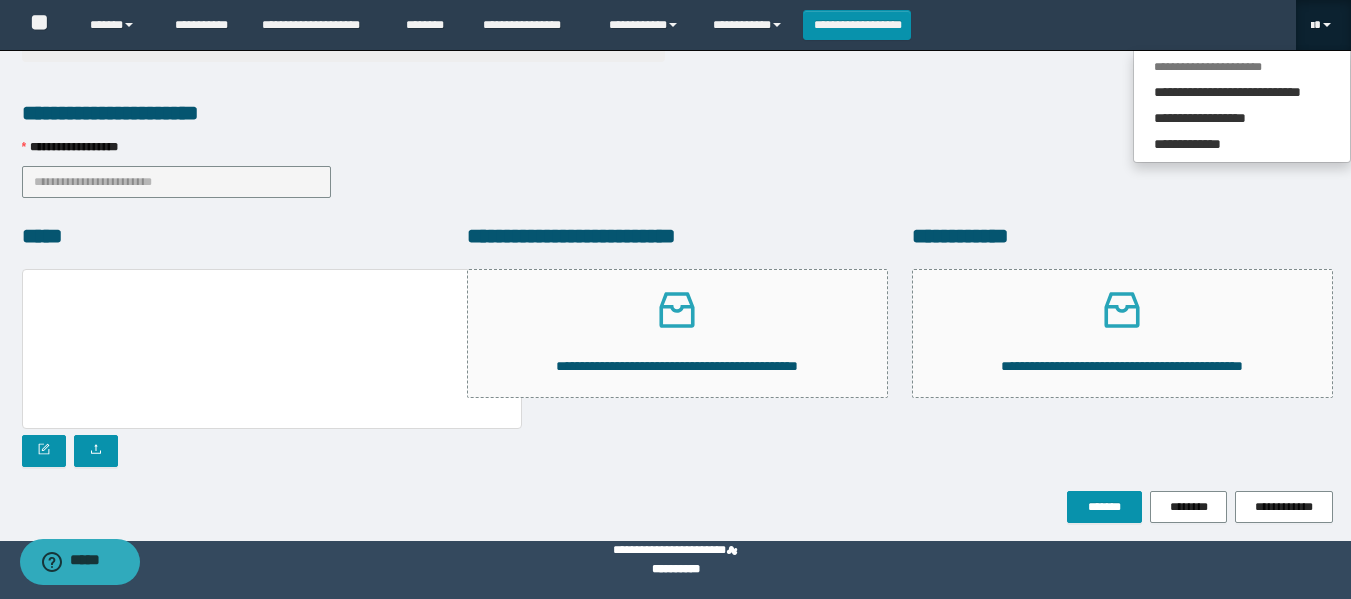click at bounding box center [1312, 26] 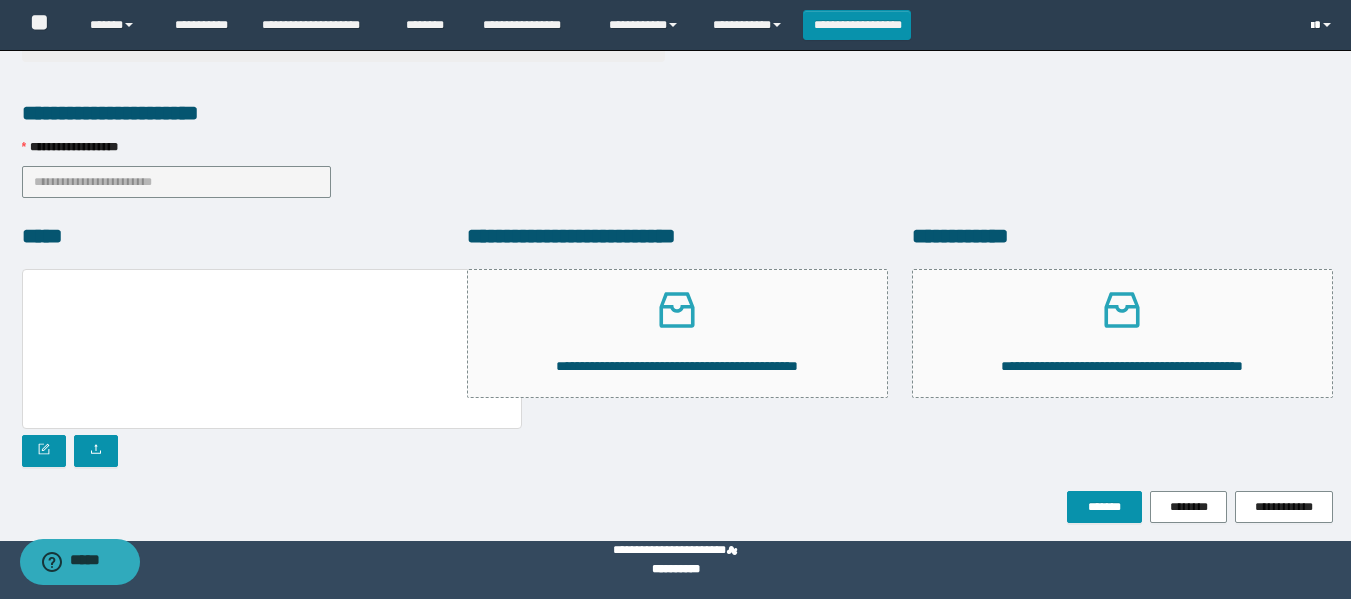 click at bounding box center (1312, 26) 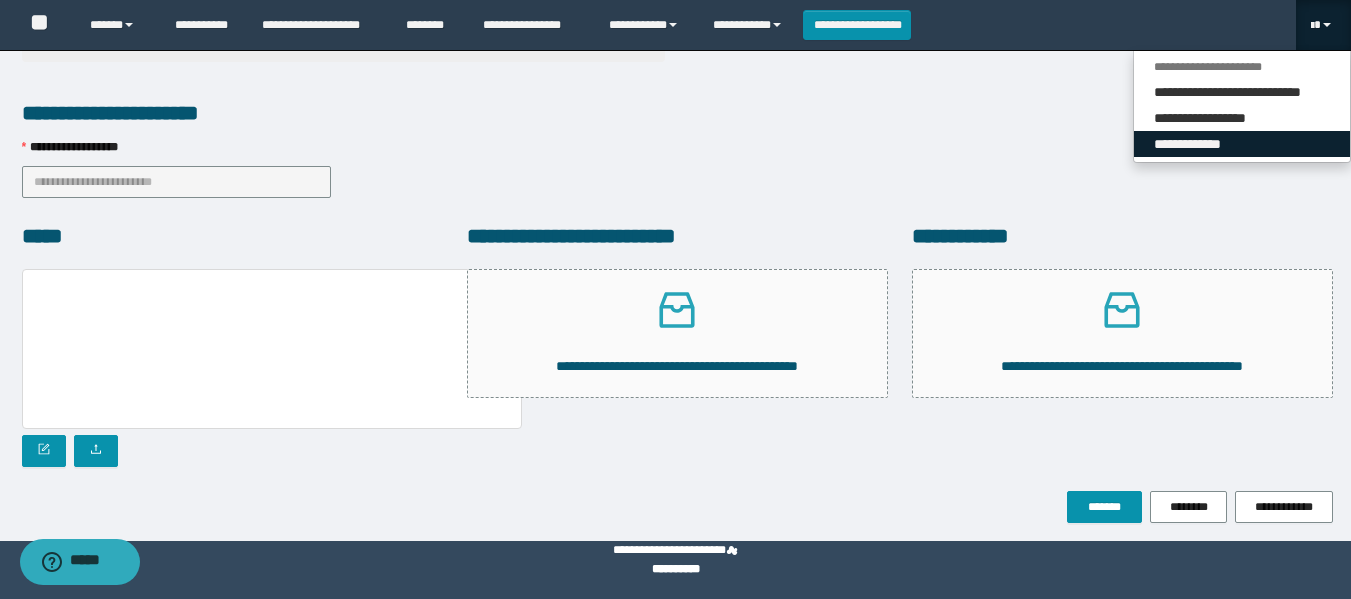 click on "**********" at bounding box center [1242, 144] 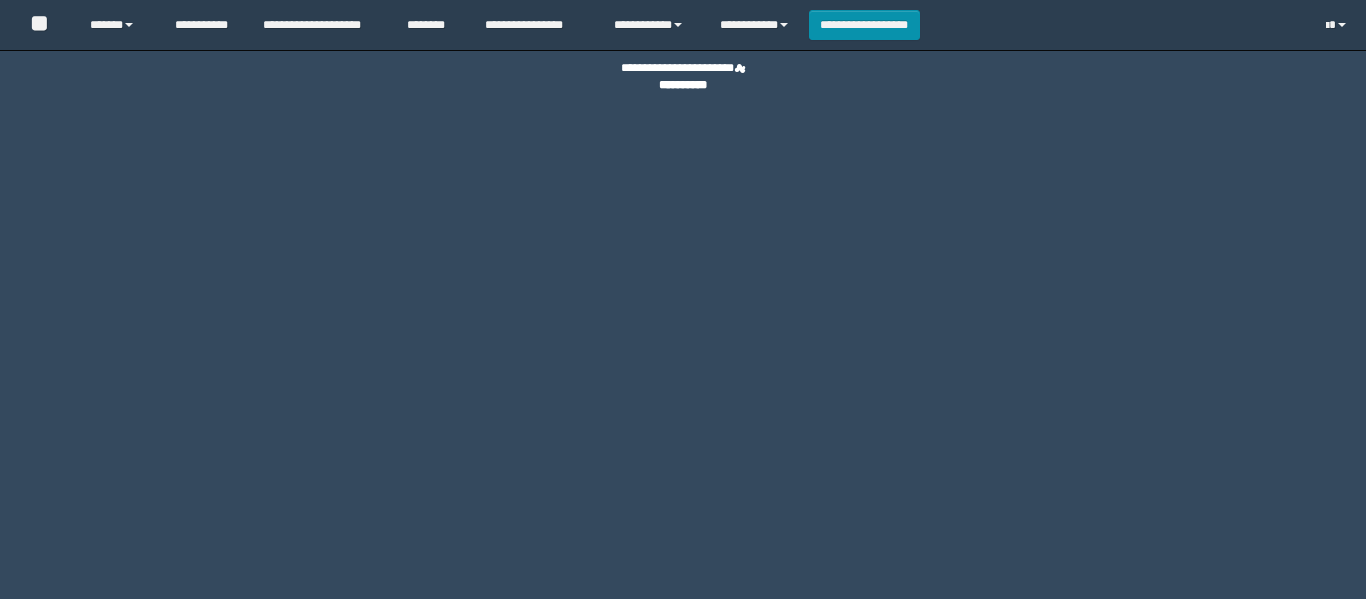 scroll, scrollTop: 0, scrollLeft: 0, axis: both 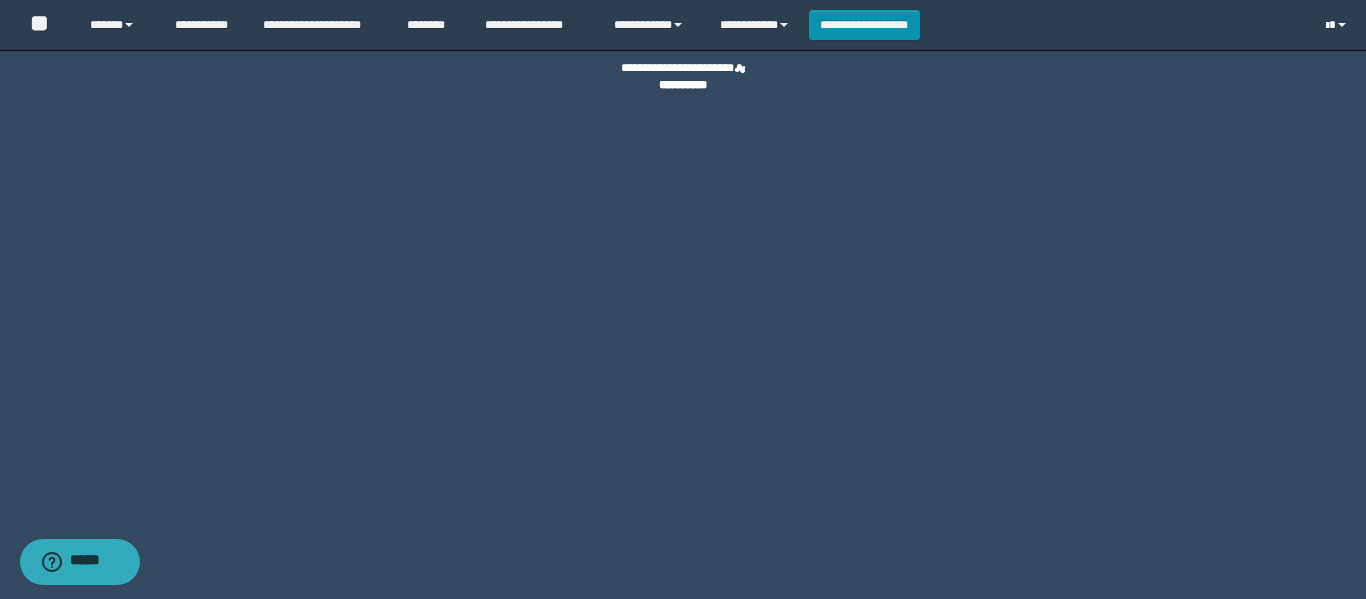click at bounding box center [1327, 26] 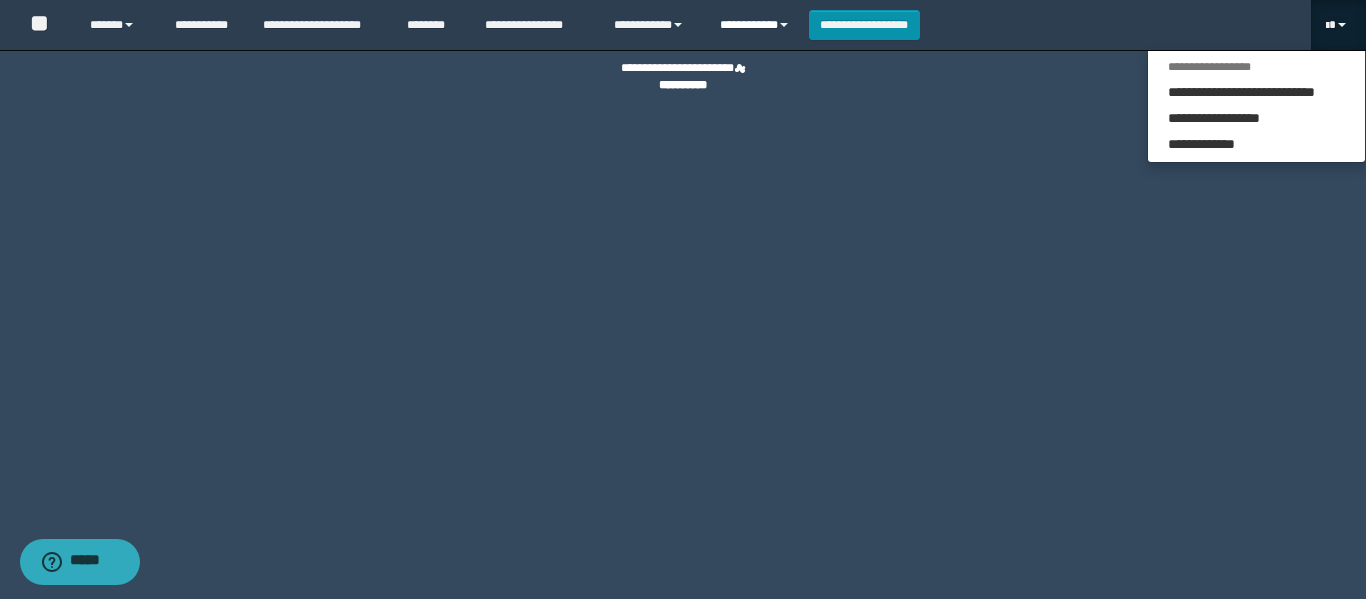 click on "**********" at bounding box center [757, 25] 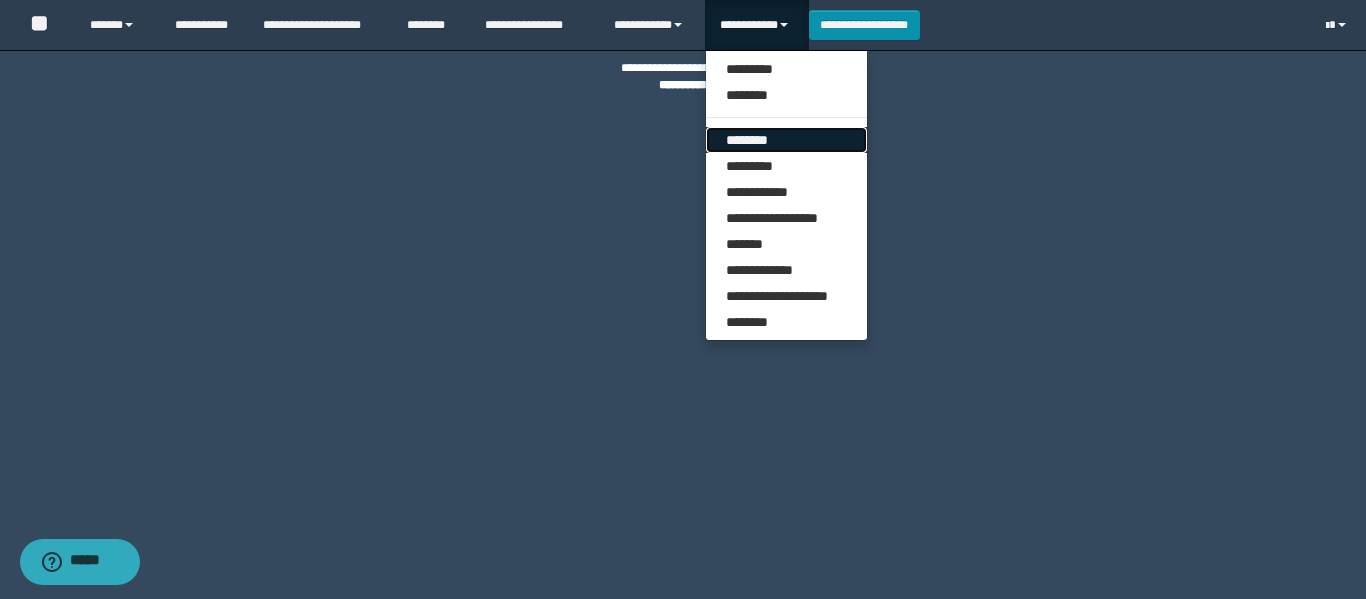 click on "********" at bounding box center [786, 140] 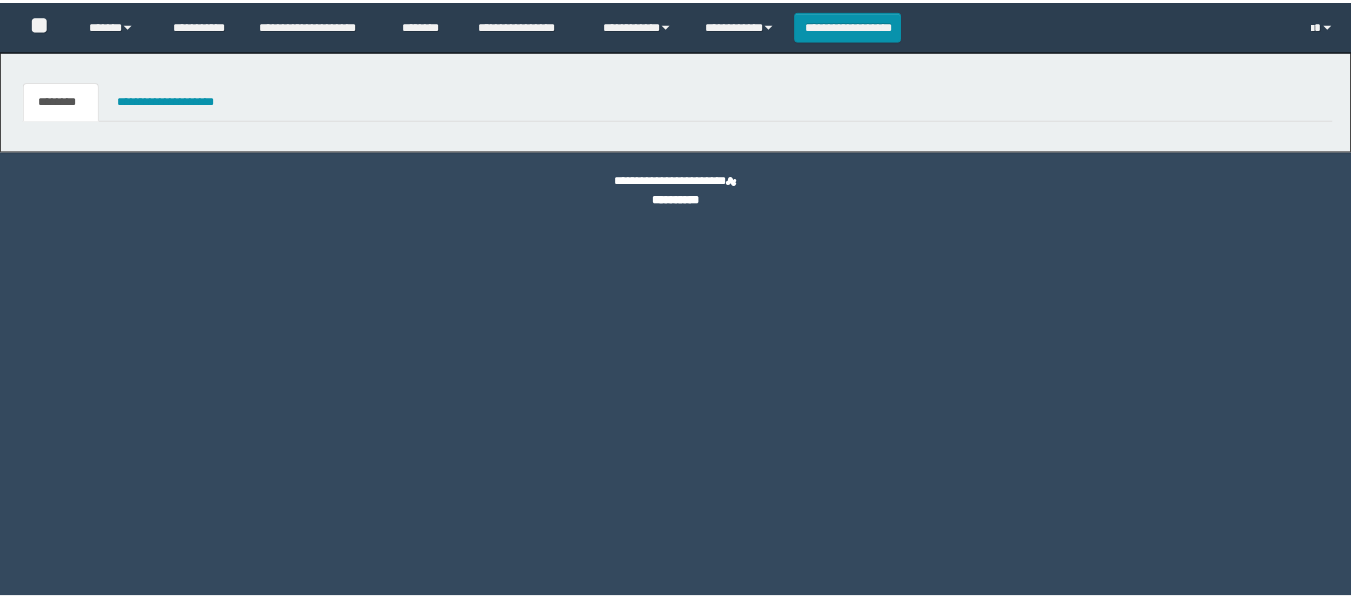 scroll, scrollTop: 0, scrollLeft: 0, axis: both 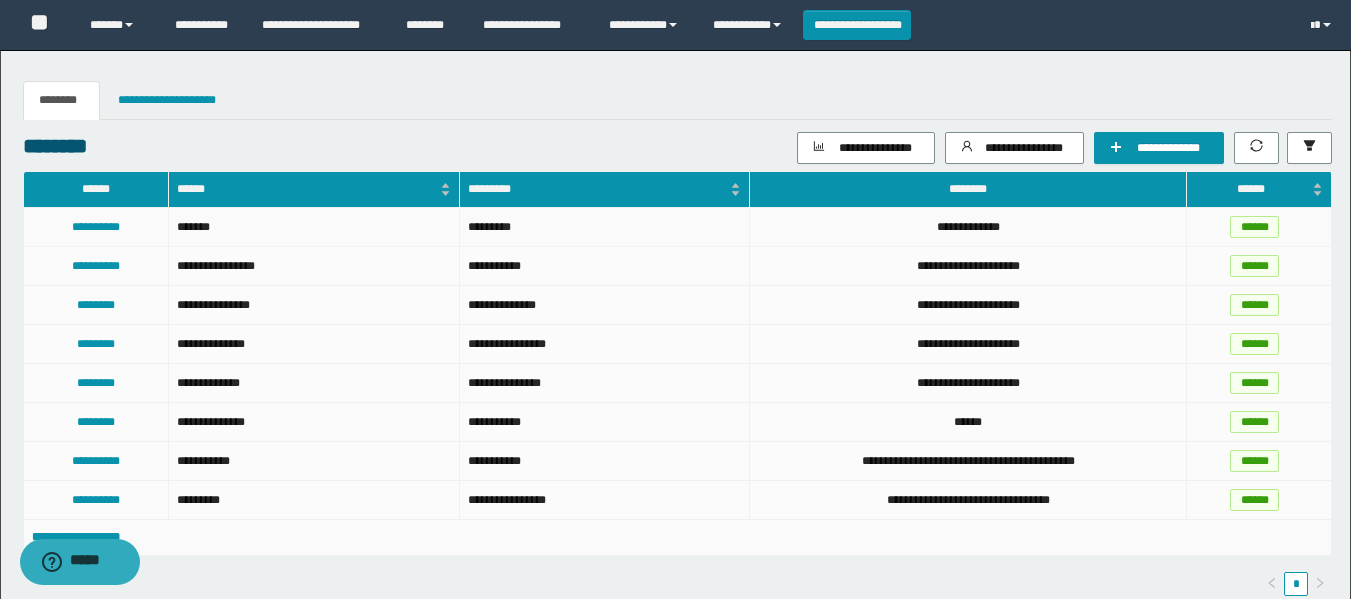 click on "**********" at bounding box center [96, 227] 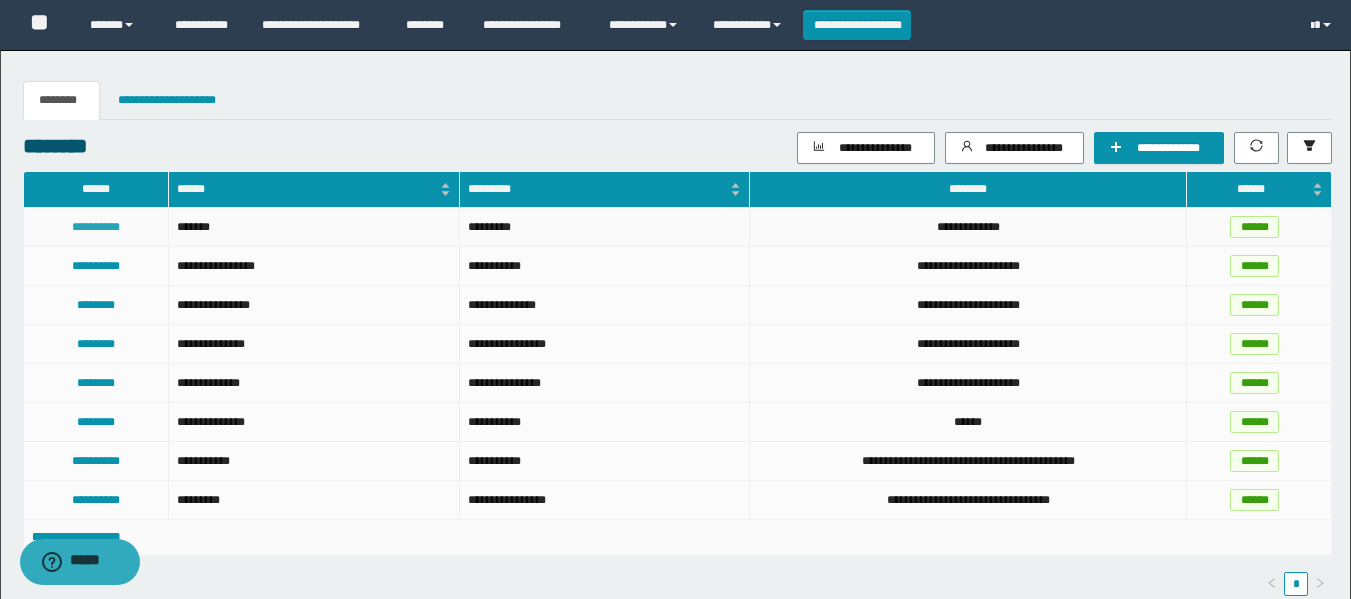 click on "**********" at bounding box center (96, 227) 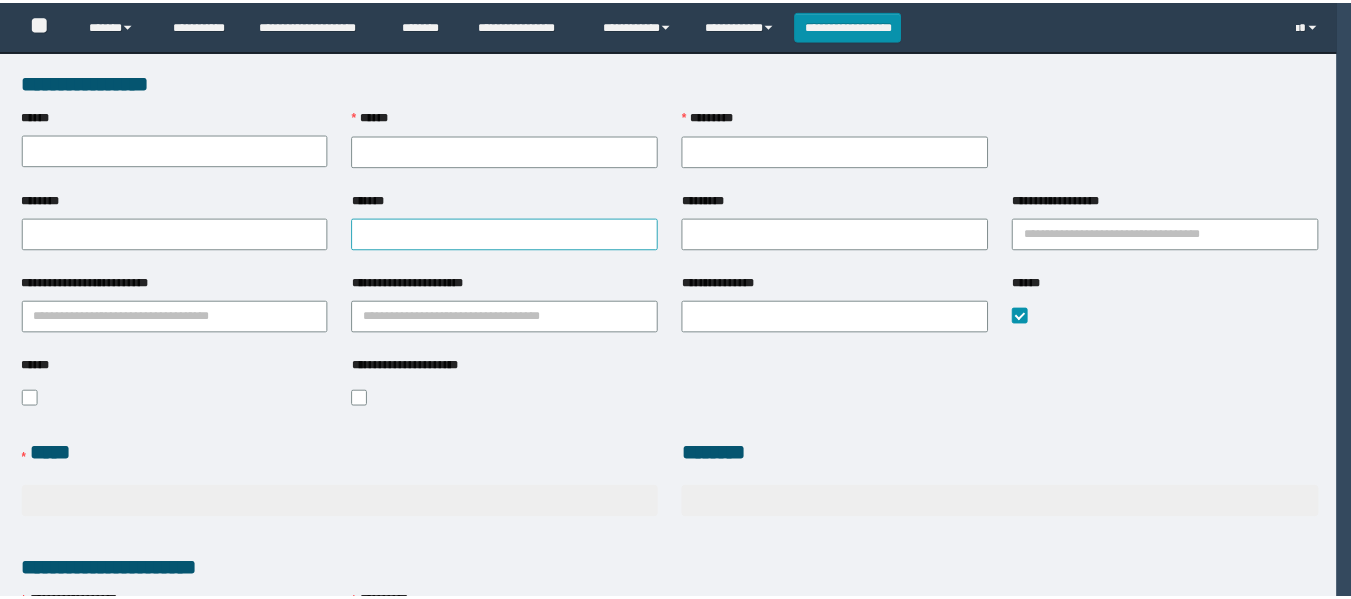 scroll, scrollTop: 0, scrollLeft: 0, axis: both 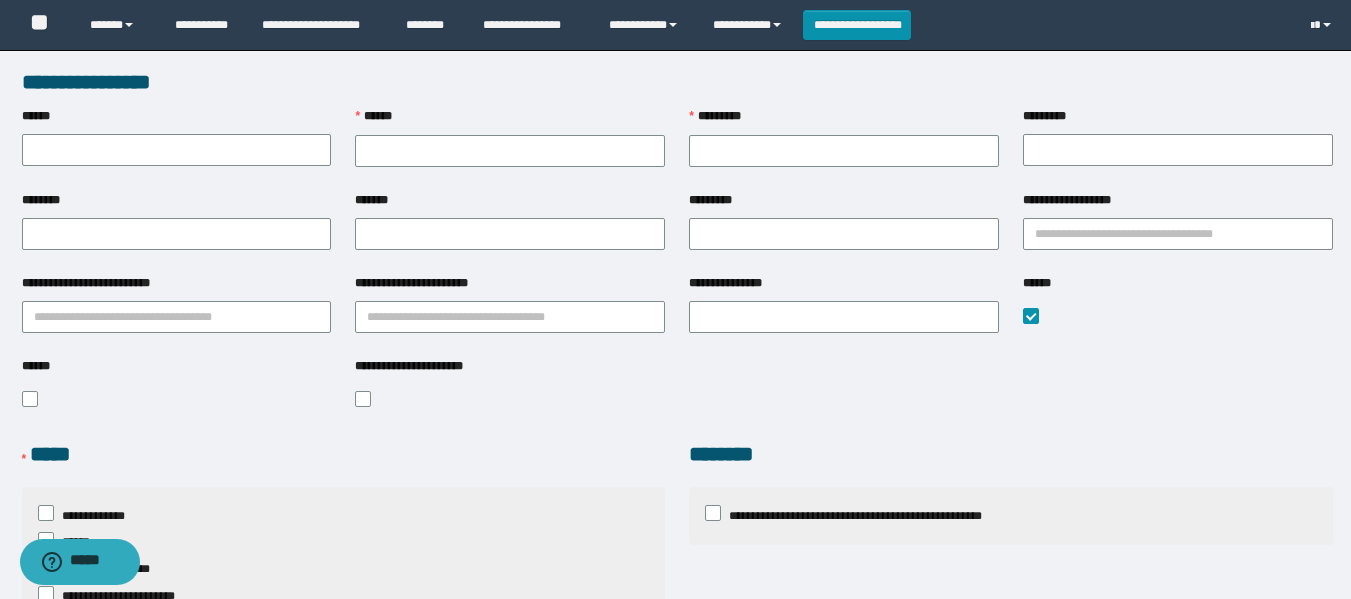 type on "**********" 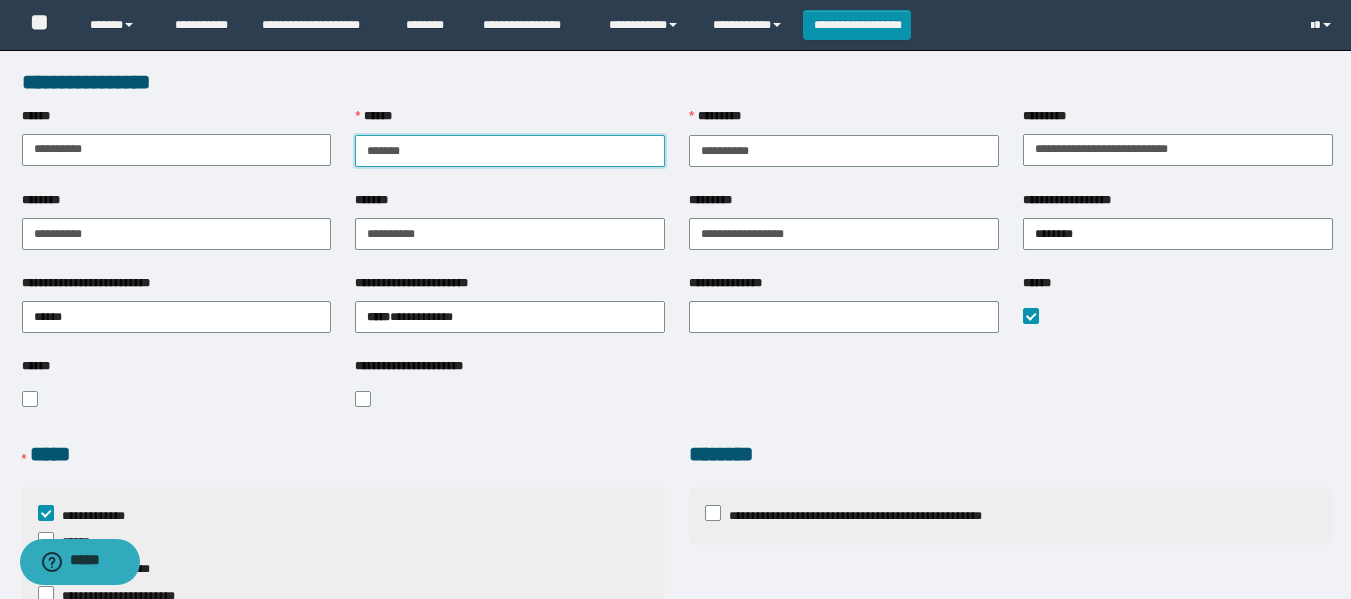 click on "******" at bounding box center (510, 151) 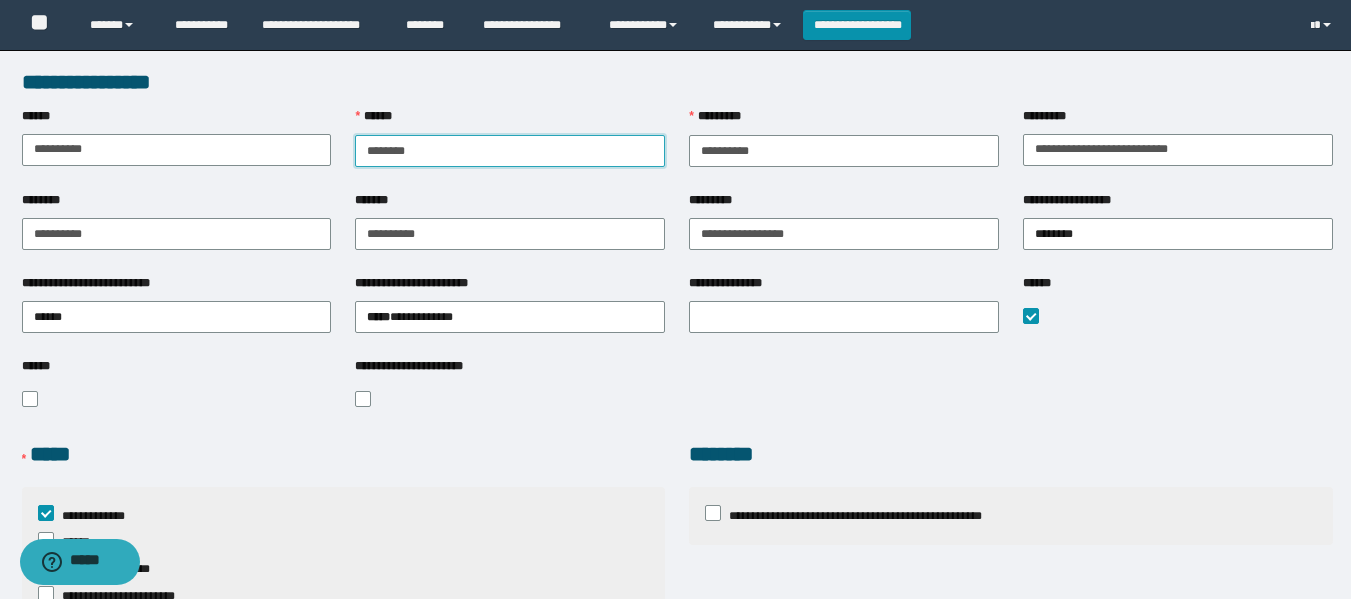 type on "*******" 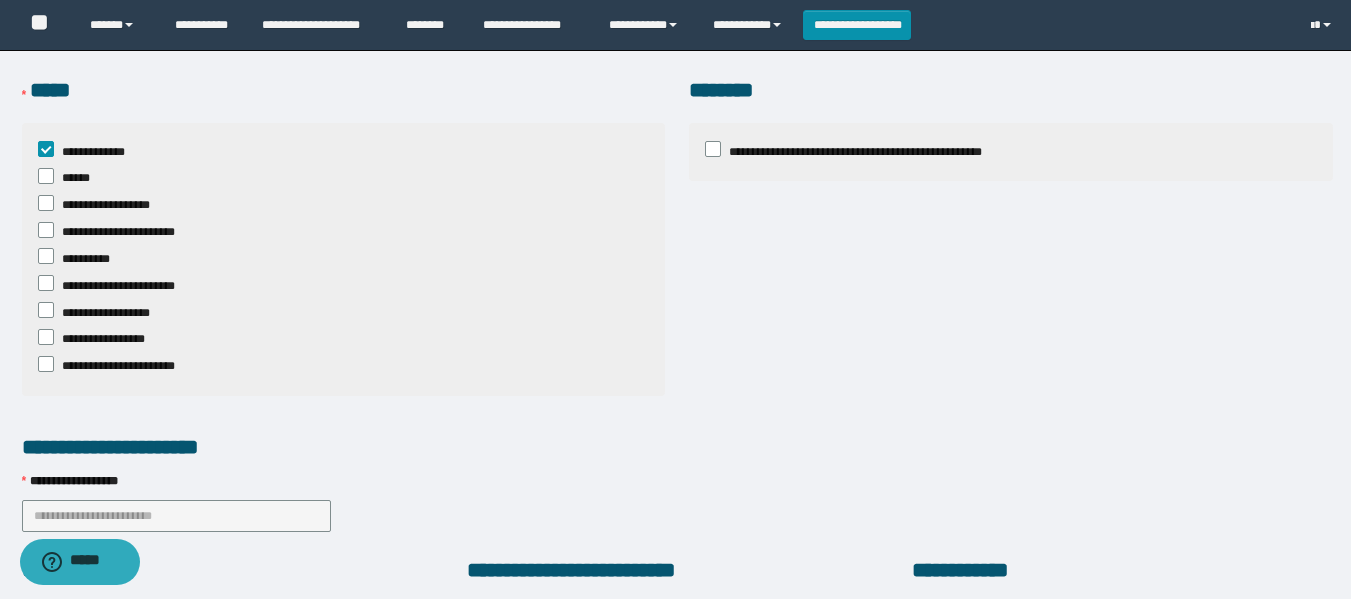 scroll, scrollTop: 698, scrollLeft: 0, axis: vertical 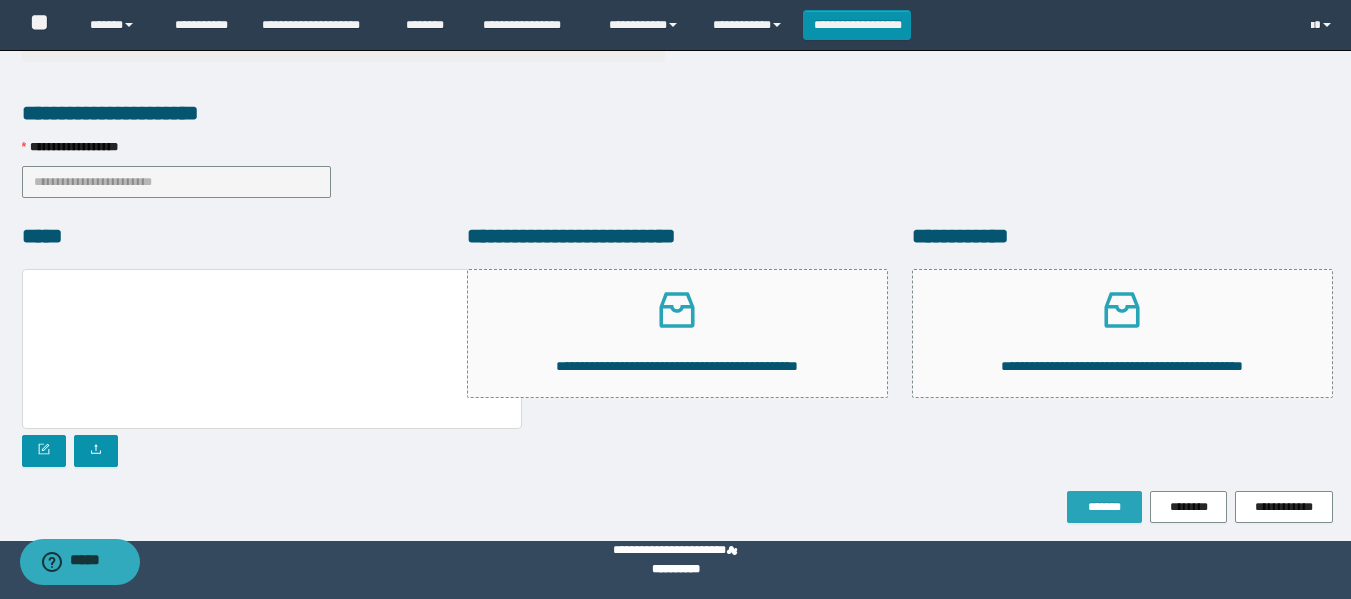 type on "**********" 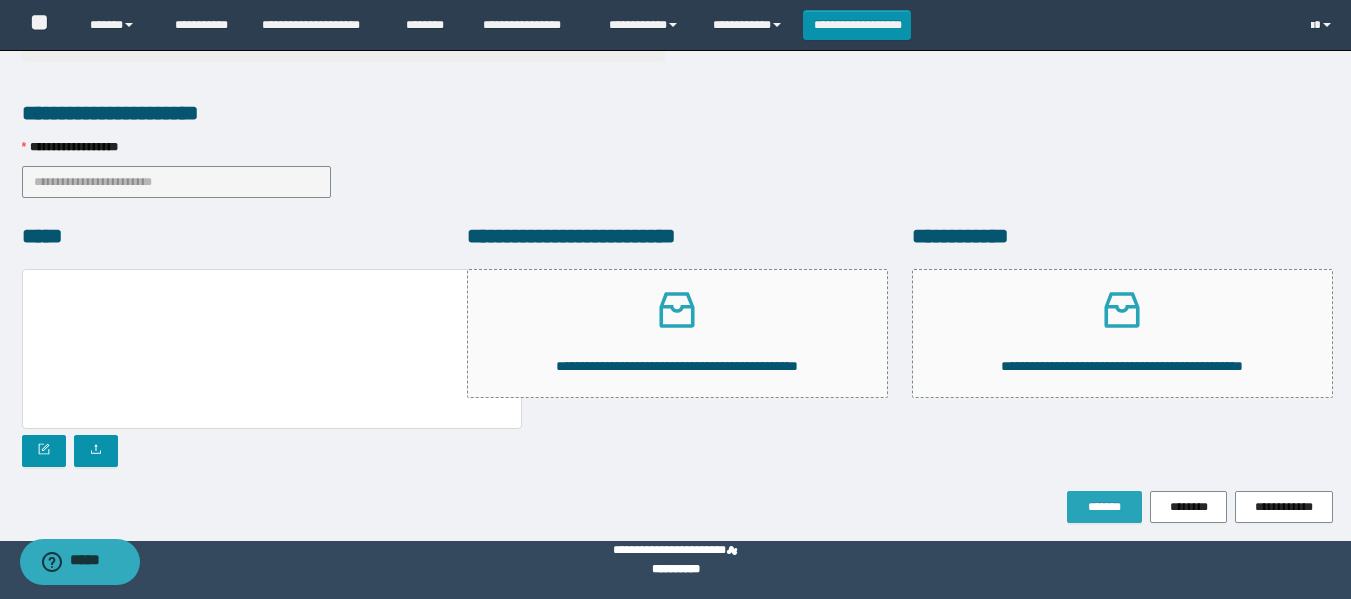 click on "*******" at bounding box center (1104, 507) 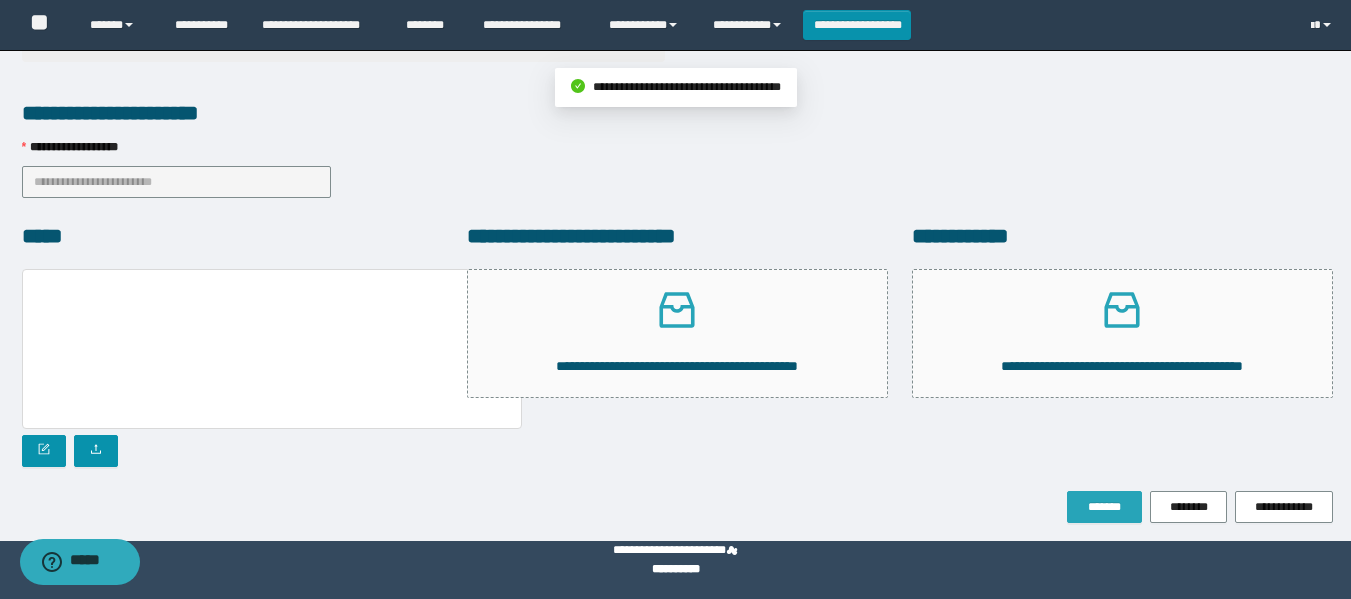 click on "*******" at bounding box center [1104, 507] 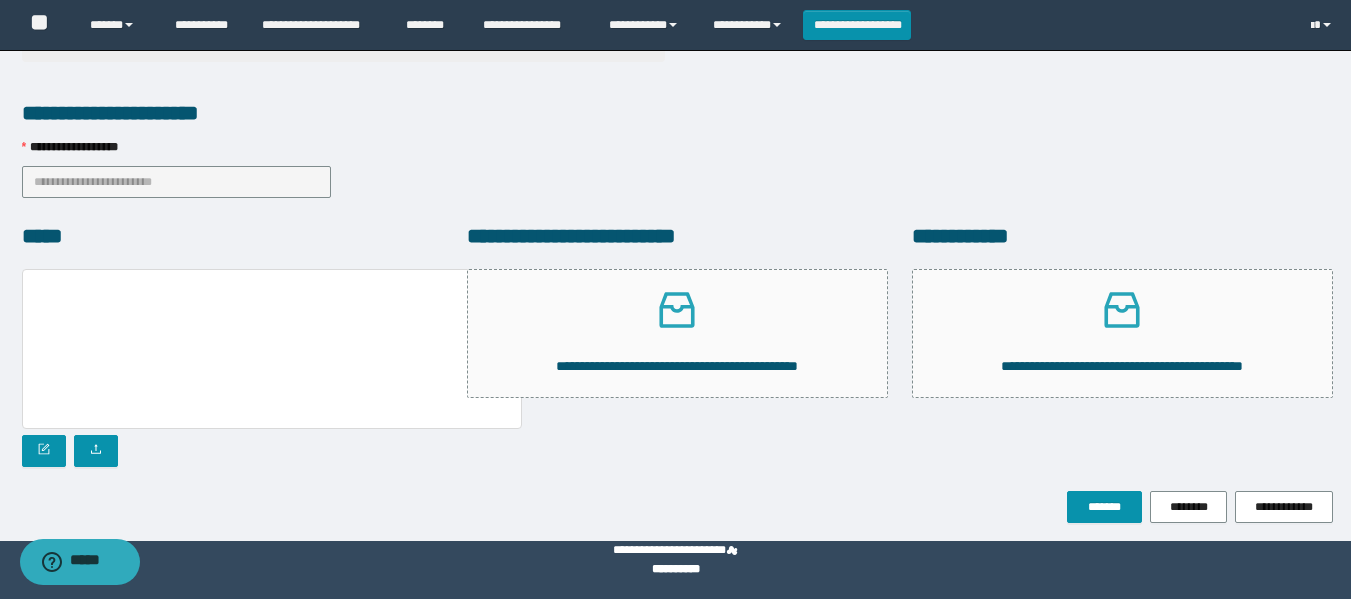 click on "**********" at bounding box center [972, 236] 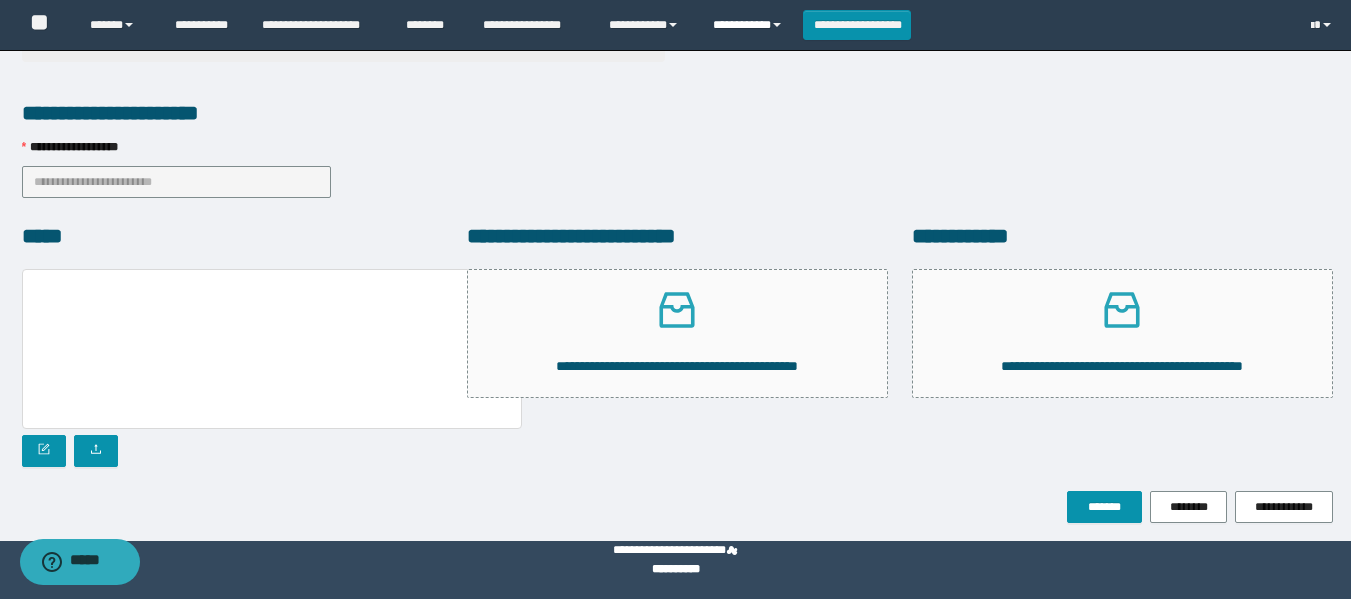 click on "**********" at bounding box center (750, 25) 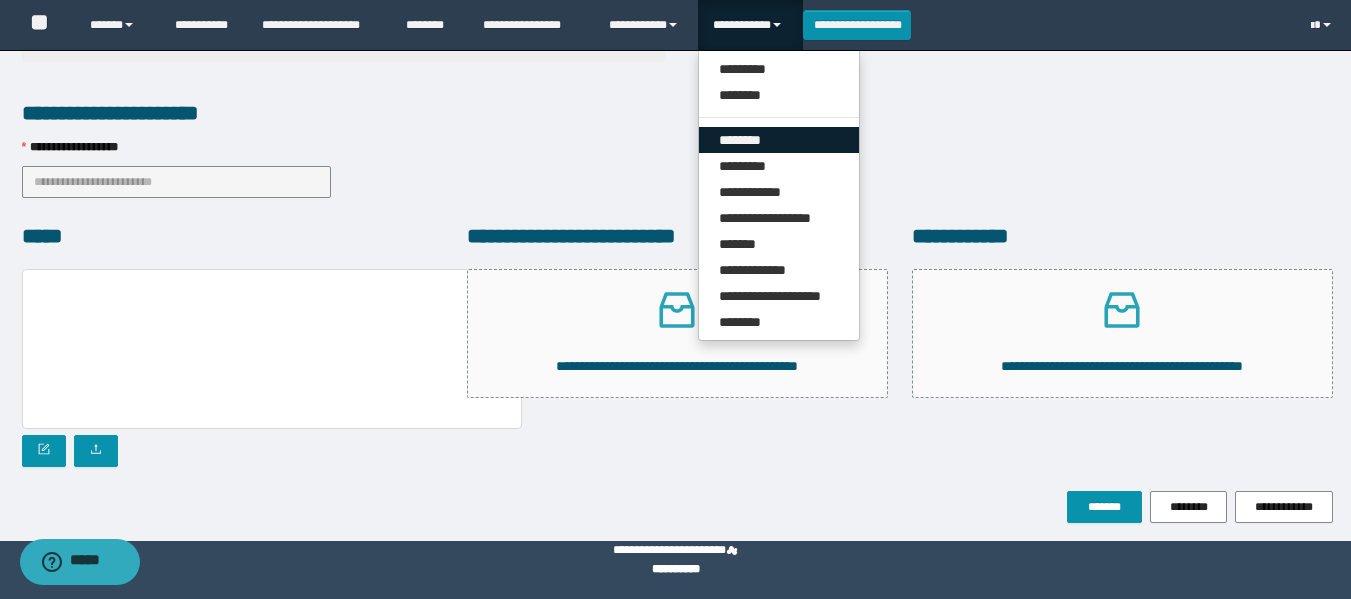 click on "********" at bounding box center (779, 140) 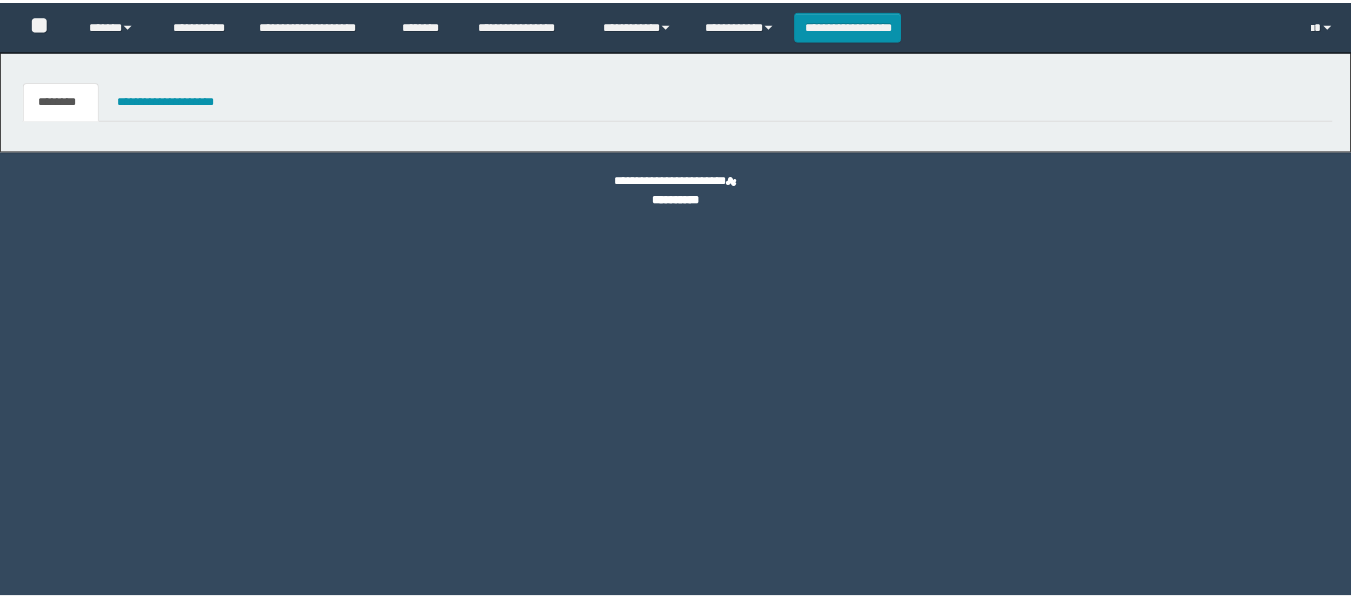 scroll, scrollTop: 0, scrollLeft: 0, axis: both 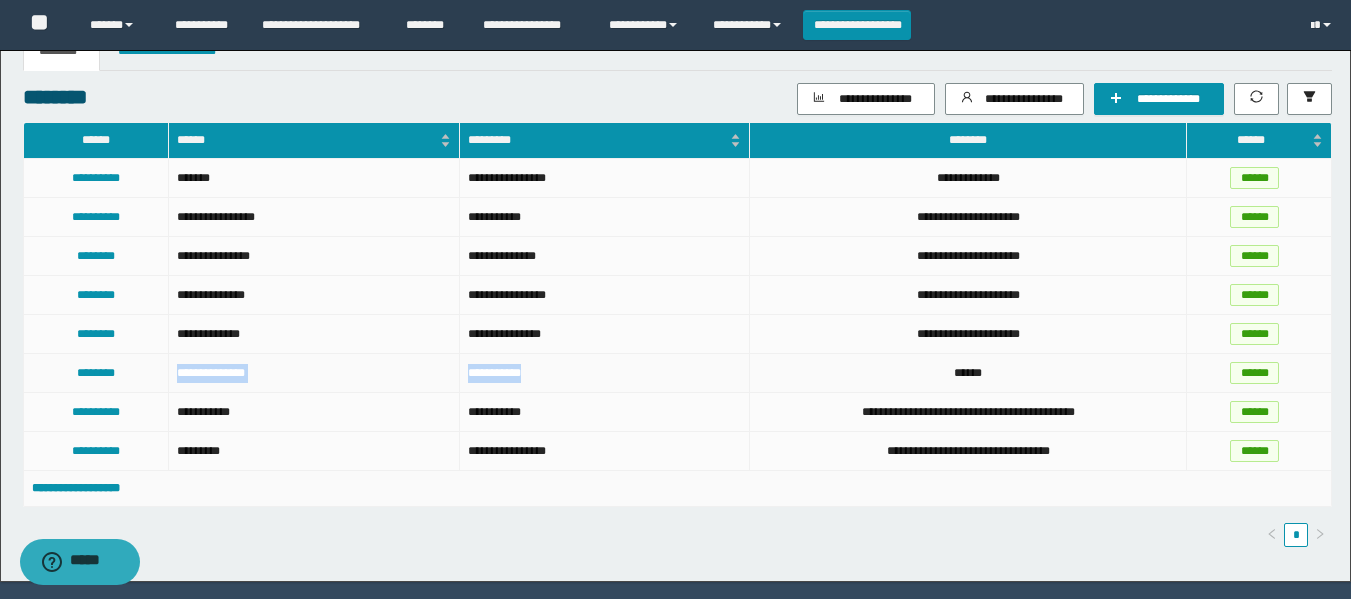 drag, startPoint x: 176, startPoint y: 366, endPoint x: 545, endPoint y: 365, distance: 369.00134 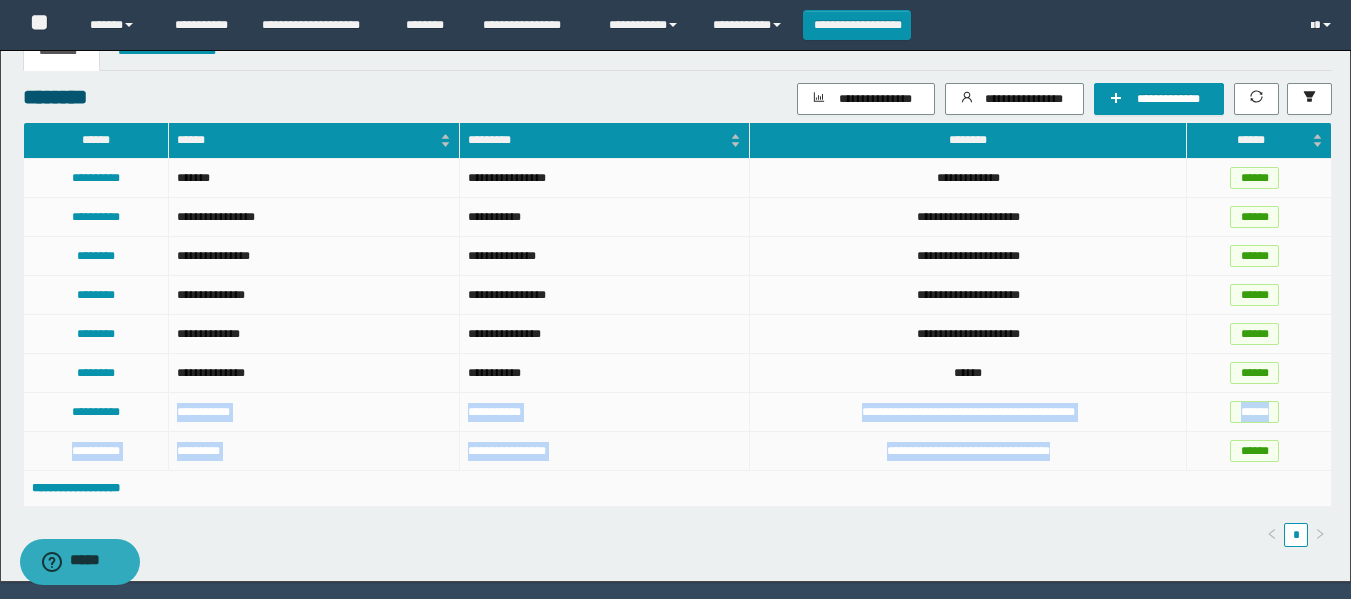 drag, startPoint x: 176, startPoint y: 412, endPoint x: 1094, endPoint y: 442, distance: 918.49005 